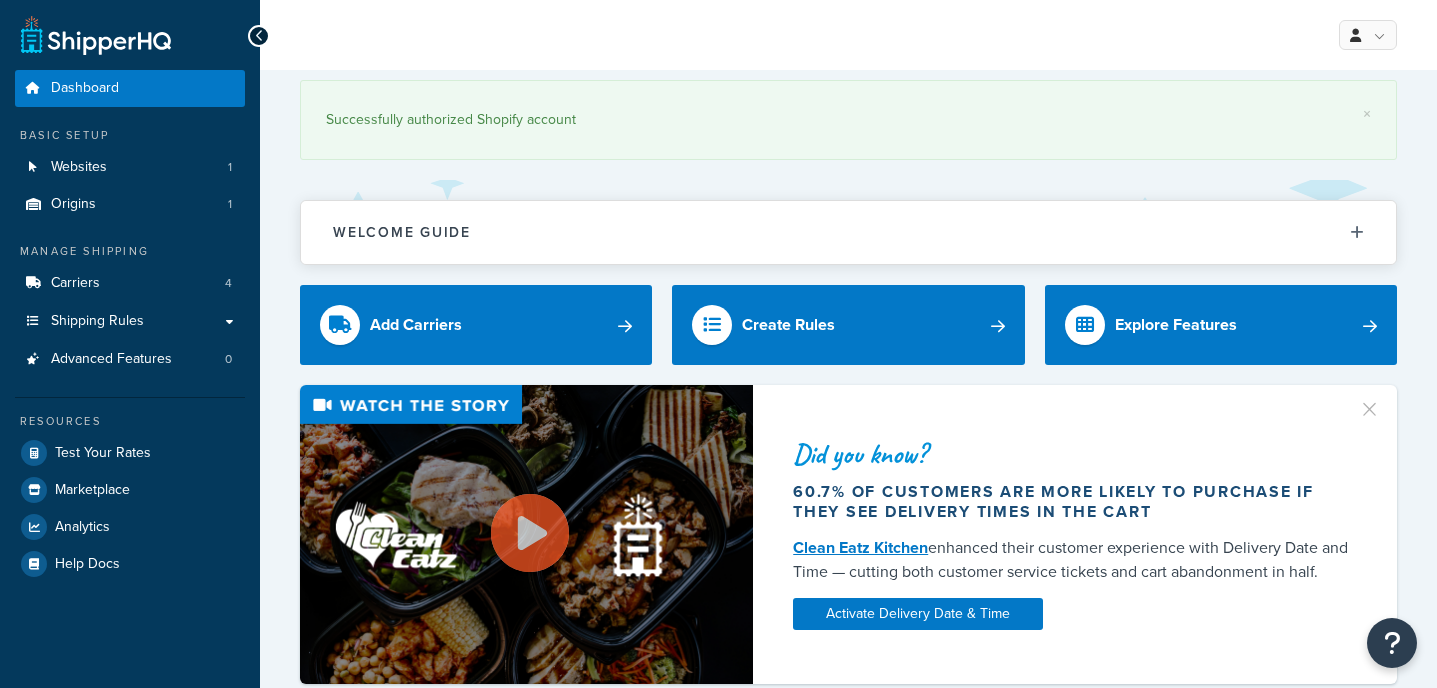 scroll, scrollTop: 0, scrollLeft: 0, axis: both 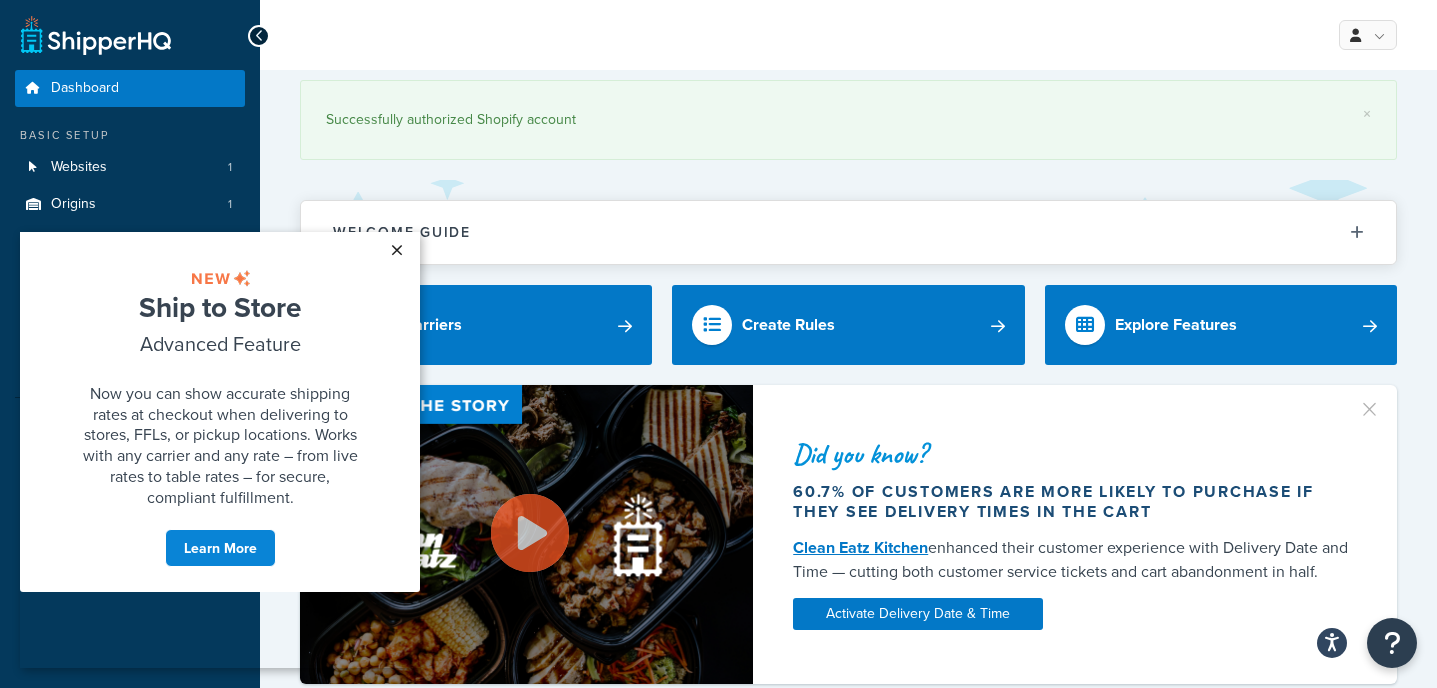 click on "×" at bounding box center (396, 250) 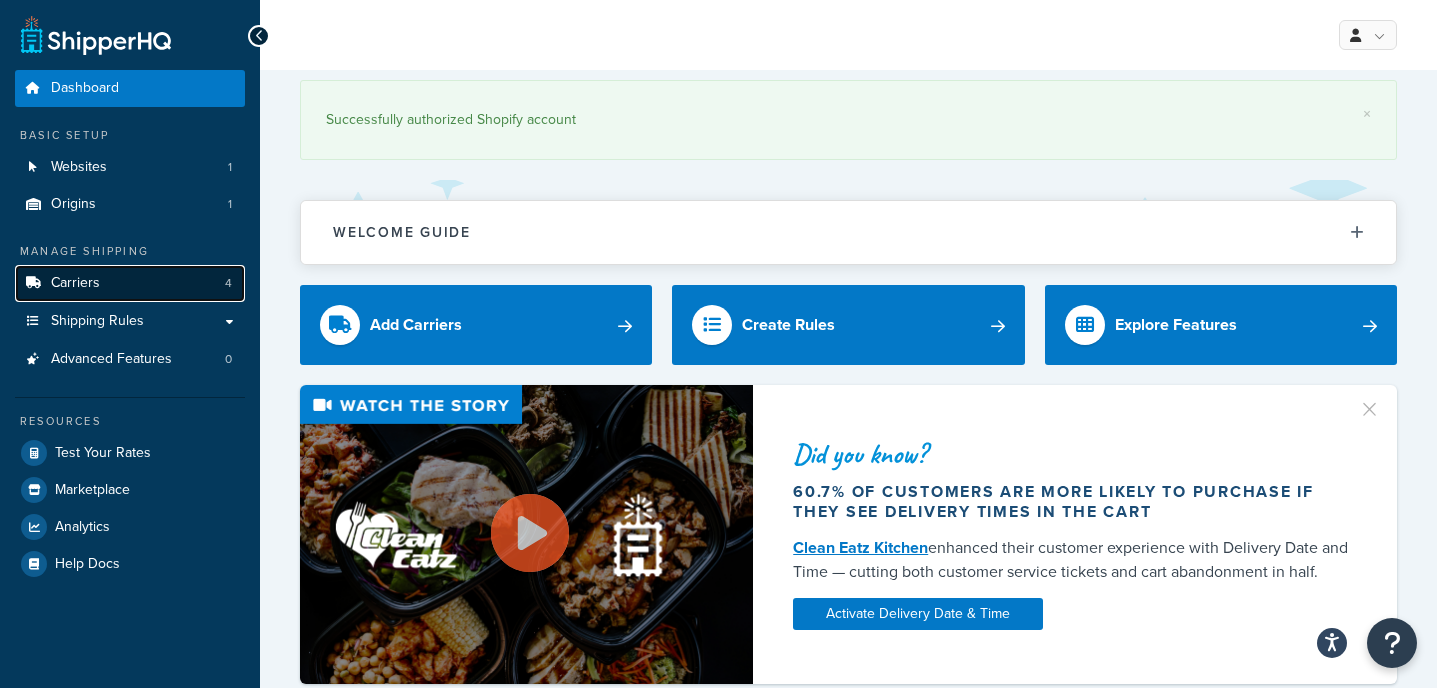 click on "Carriers 4" at bounding box center (130, 283) 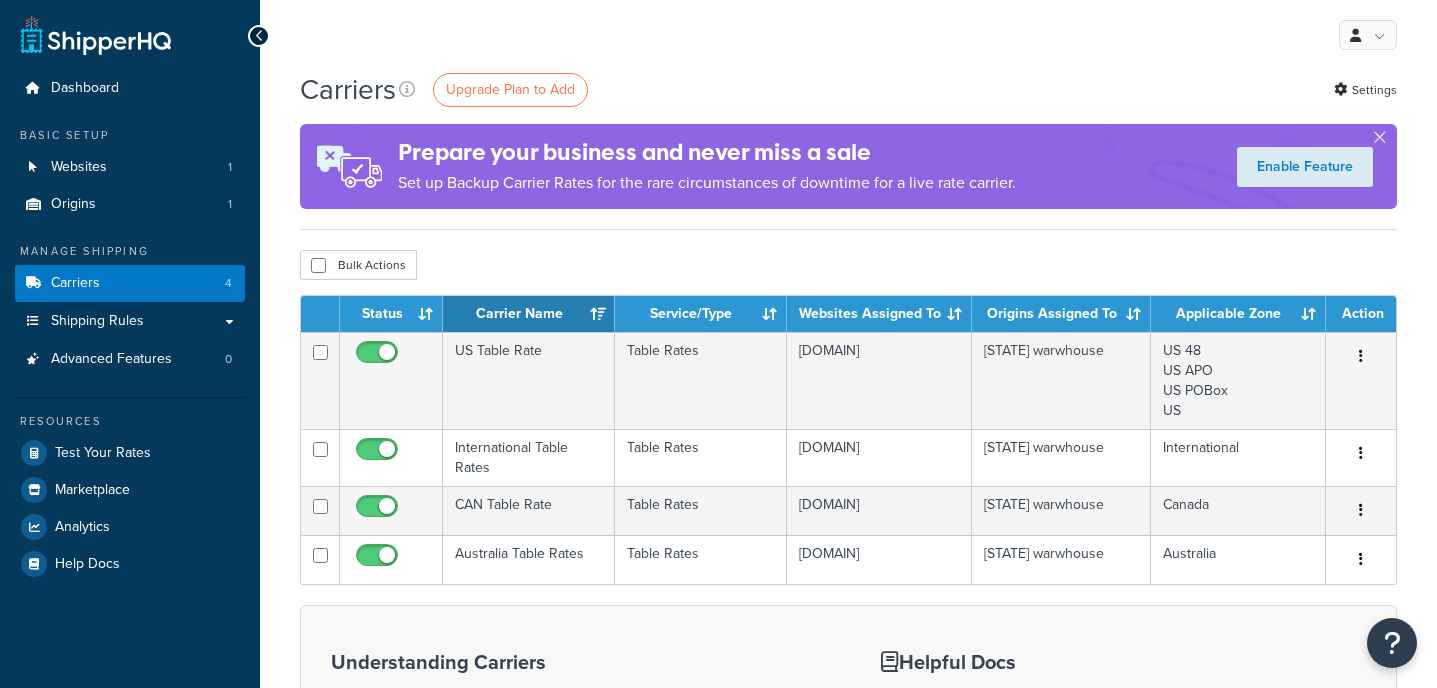 scroll, scrollTop: 0, scrollLeft: 0, axis: both 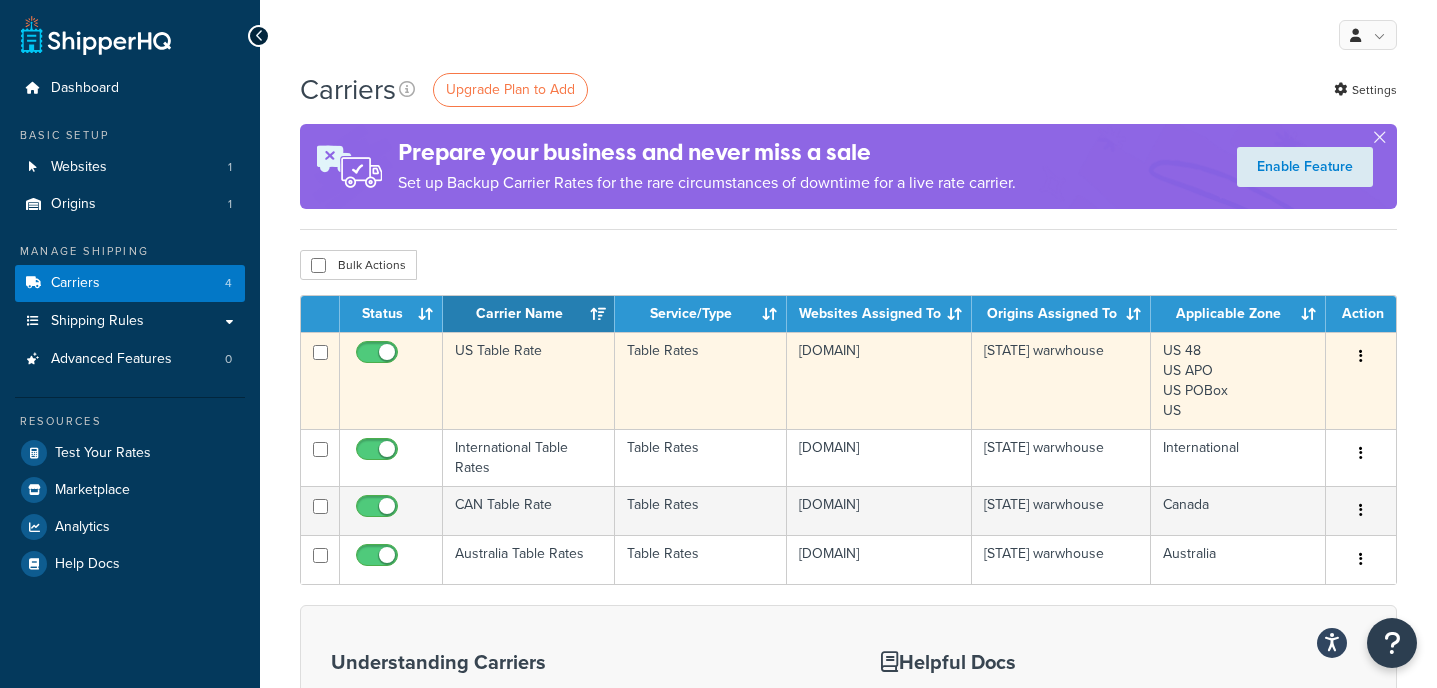 click on "US Table Rate" at bounding box center (529, 380) 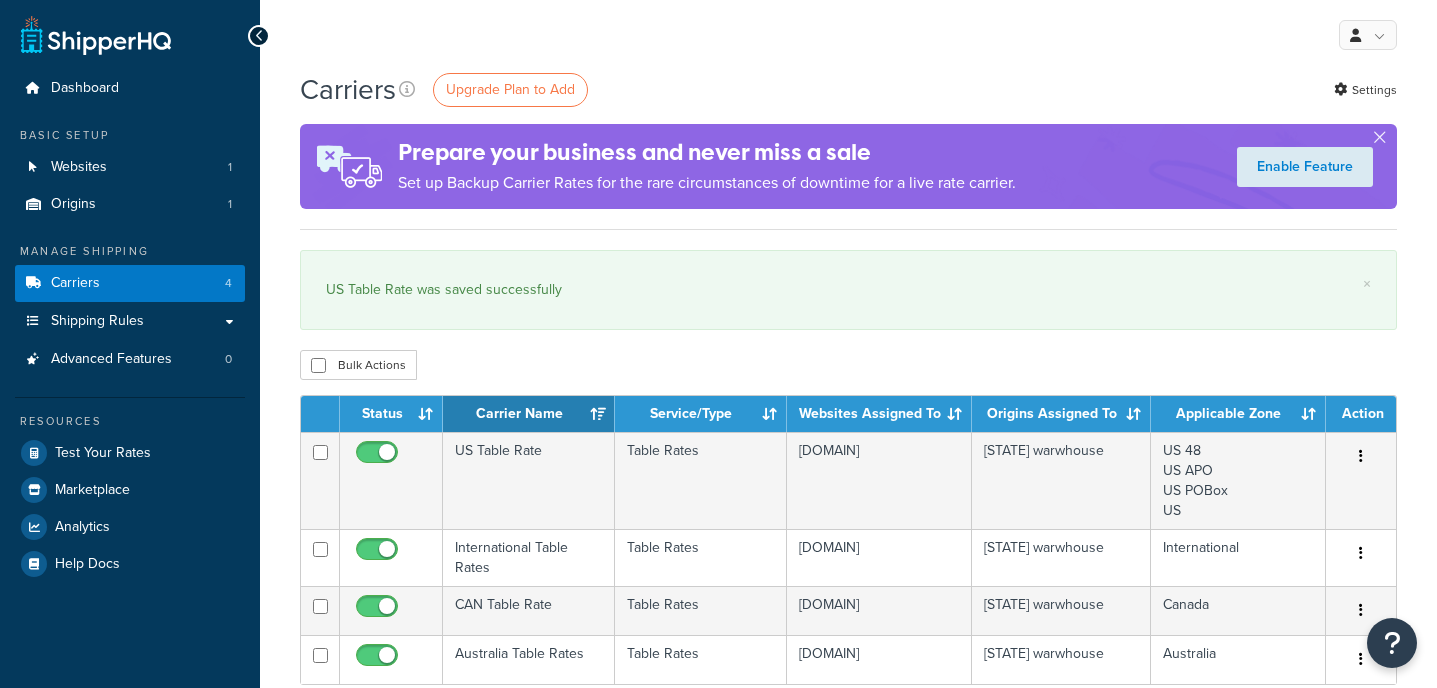 scroll, scrollTop: 0, scrollLeft: 0, axis: both 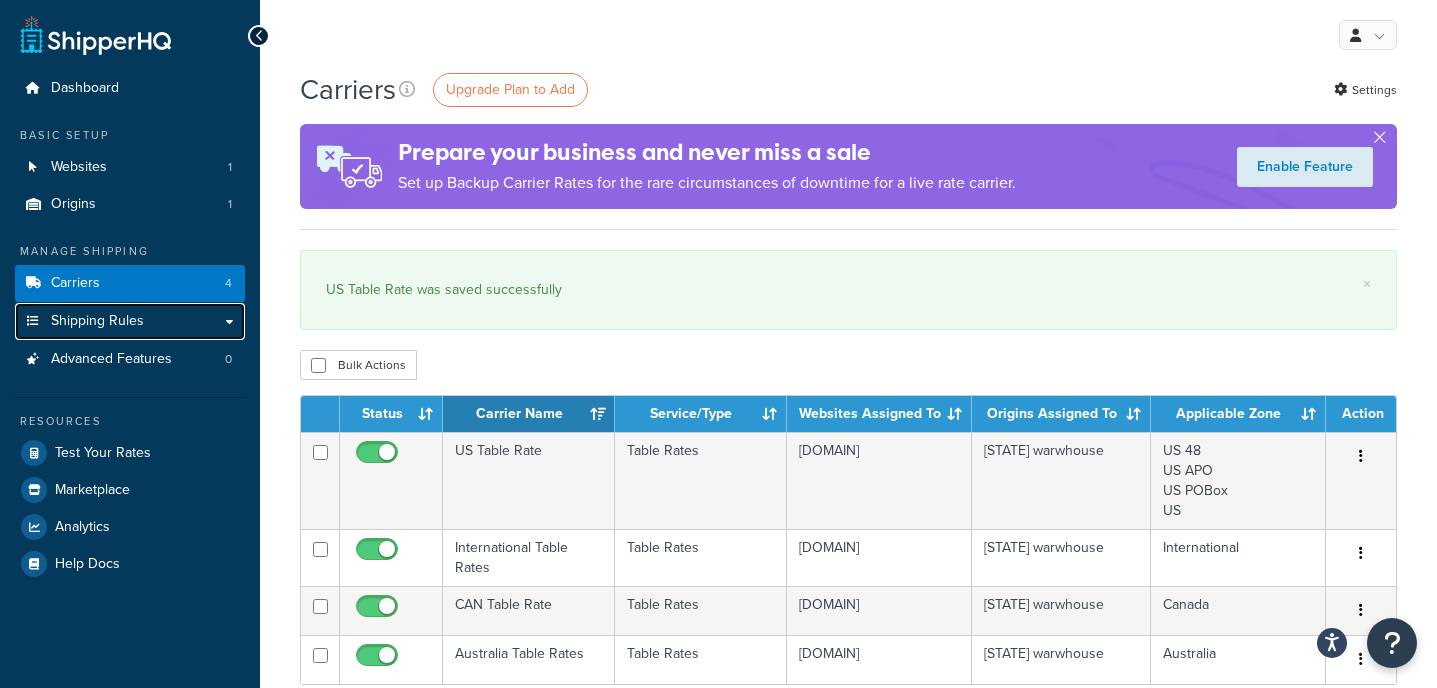 click on "Shipping Rules" at bounding box center [97, 321] 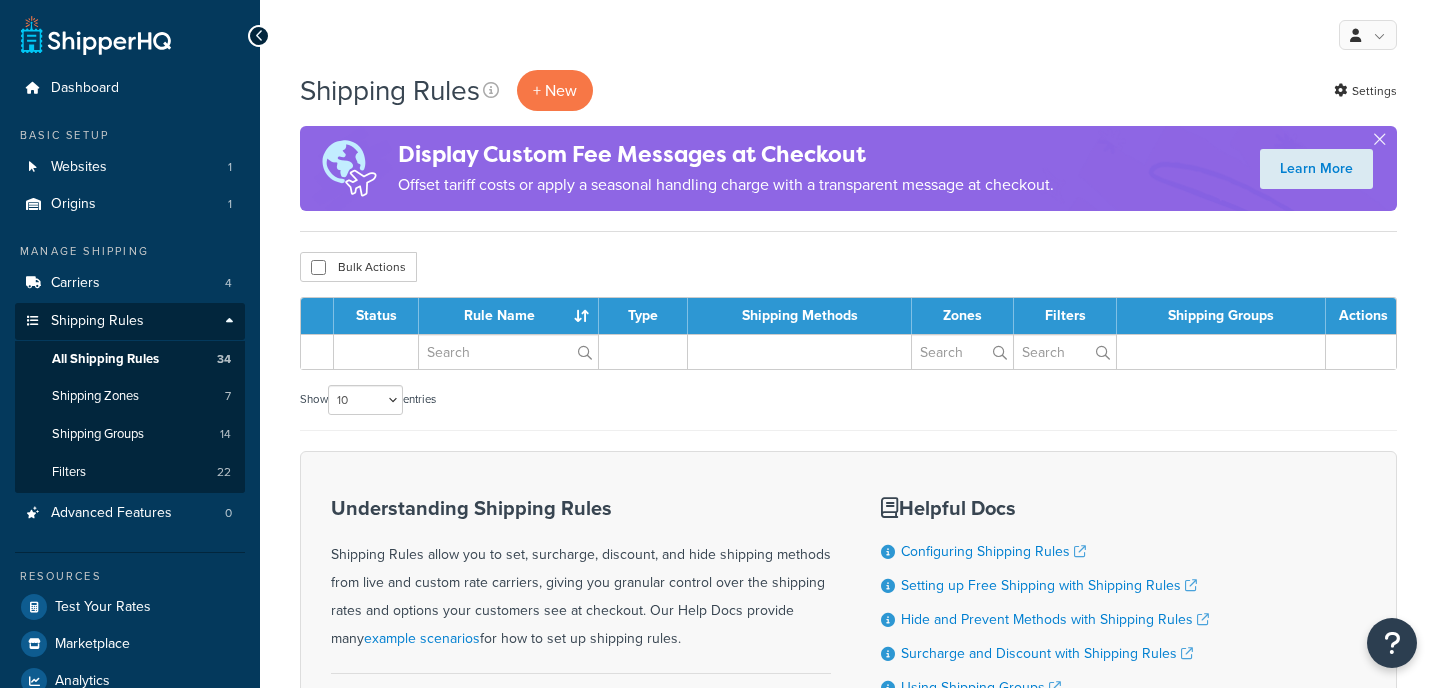 scroll, scrollTop: 0, scrollLeft: 0, axis: both 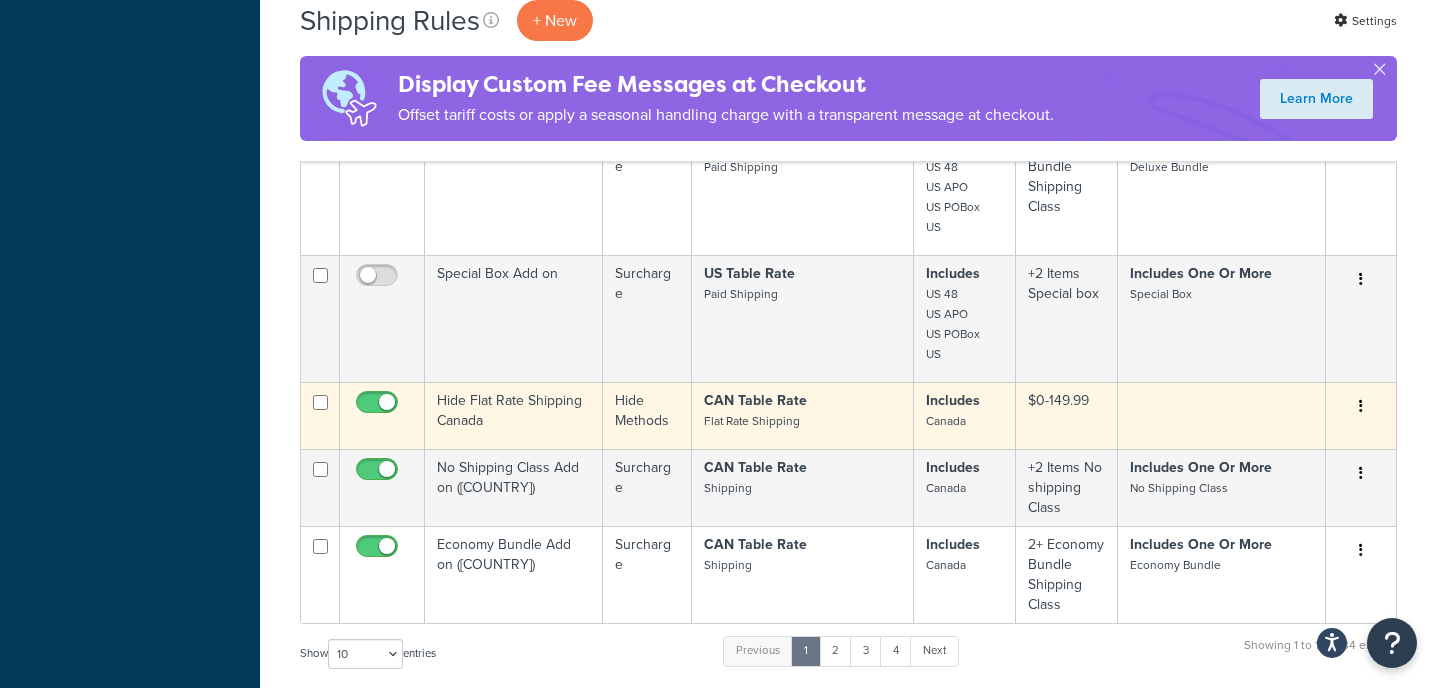 click on "Hide Flat Rate Shipping Canada" at bounding box center (514, 415) 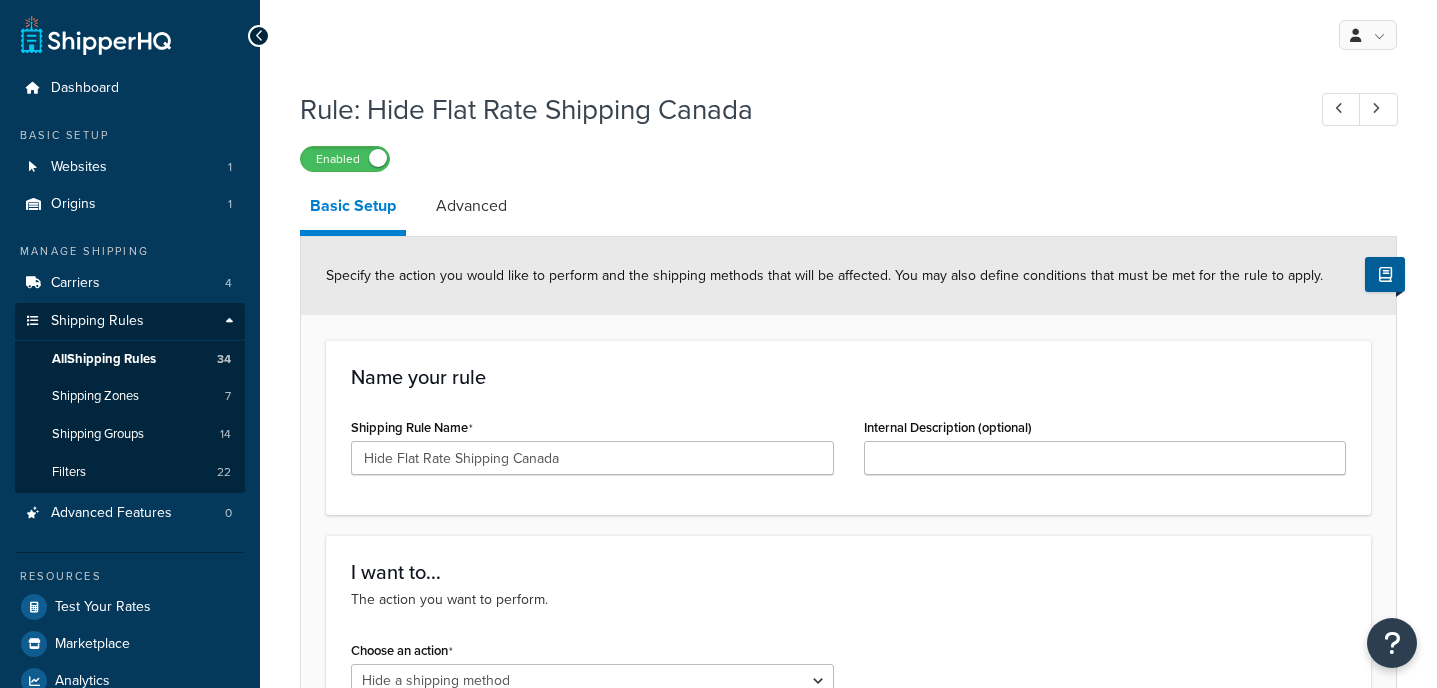 select on "HIDE" 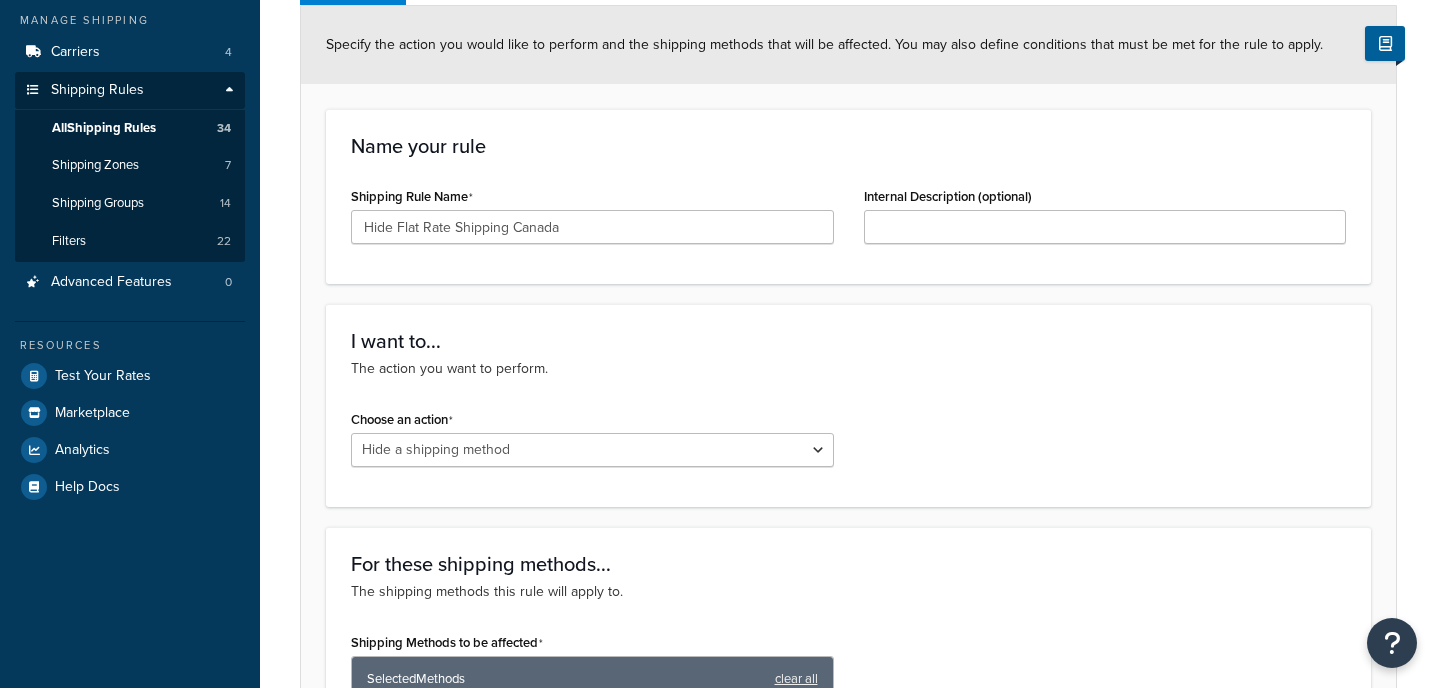 scroll, scrollTop: 0, scrollLeft: 0, axis: both 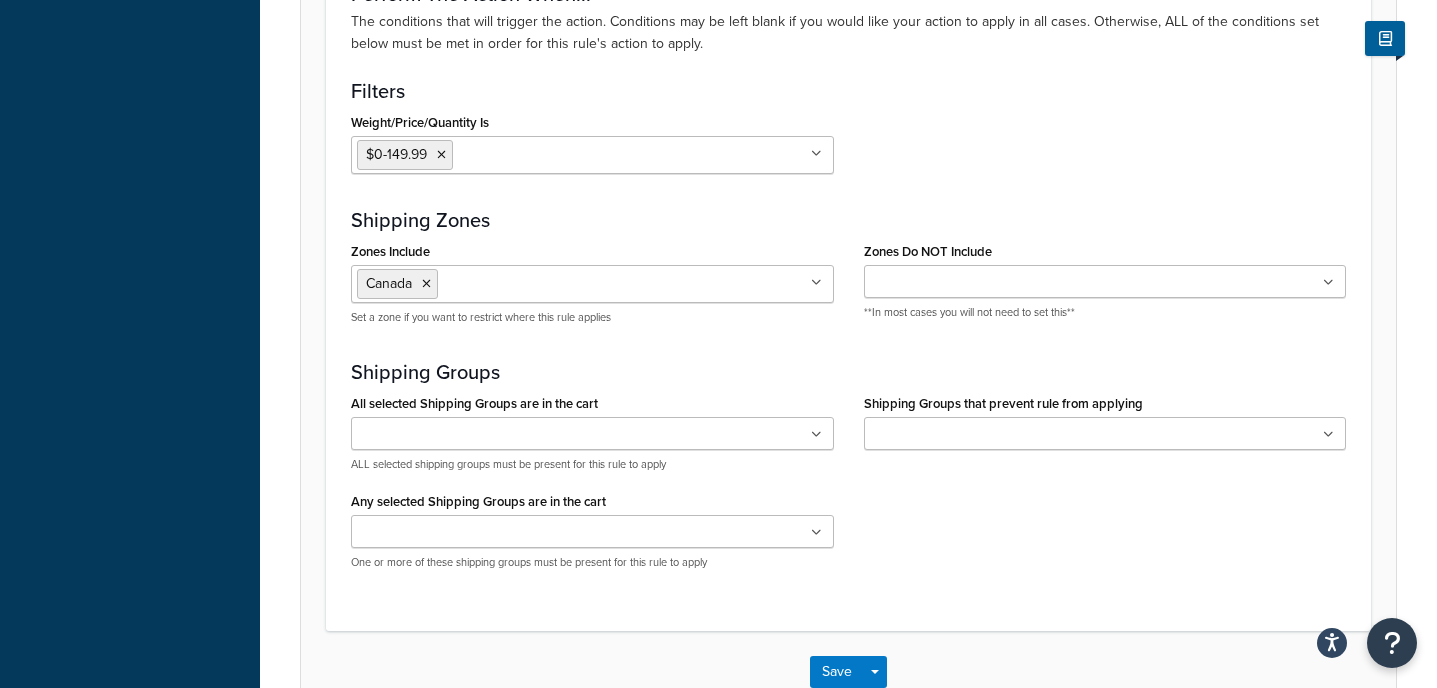 click on "Weight/Price/Quantity Is" at bounding box center [546, 154] 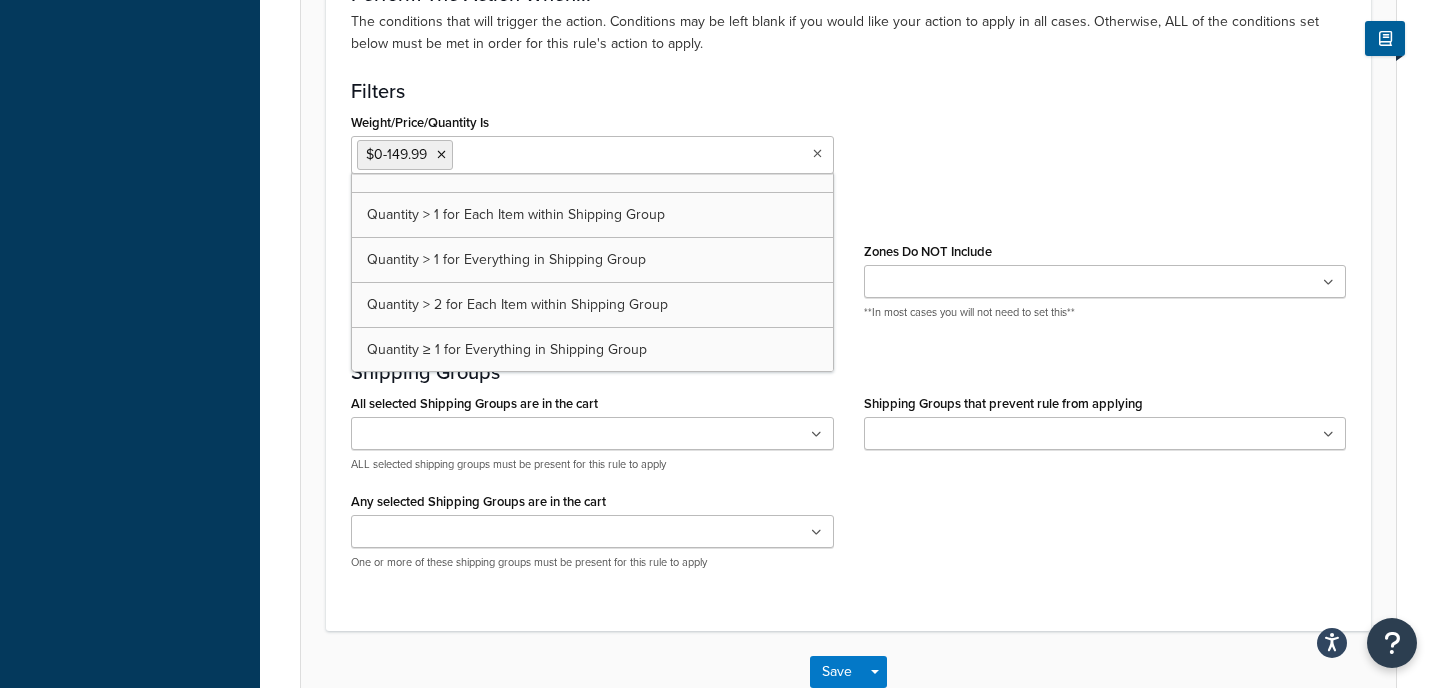 scroll, scrollTop: 791, scrollLeft: 0, axis: vertical 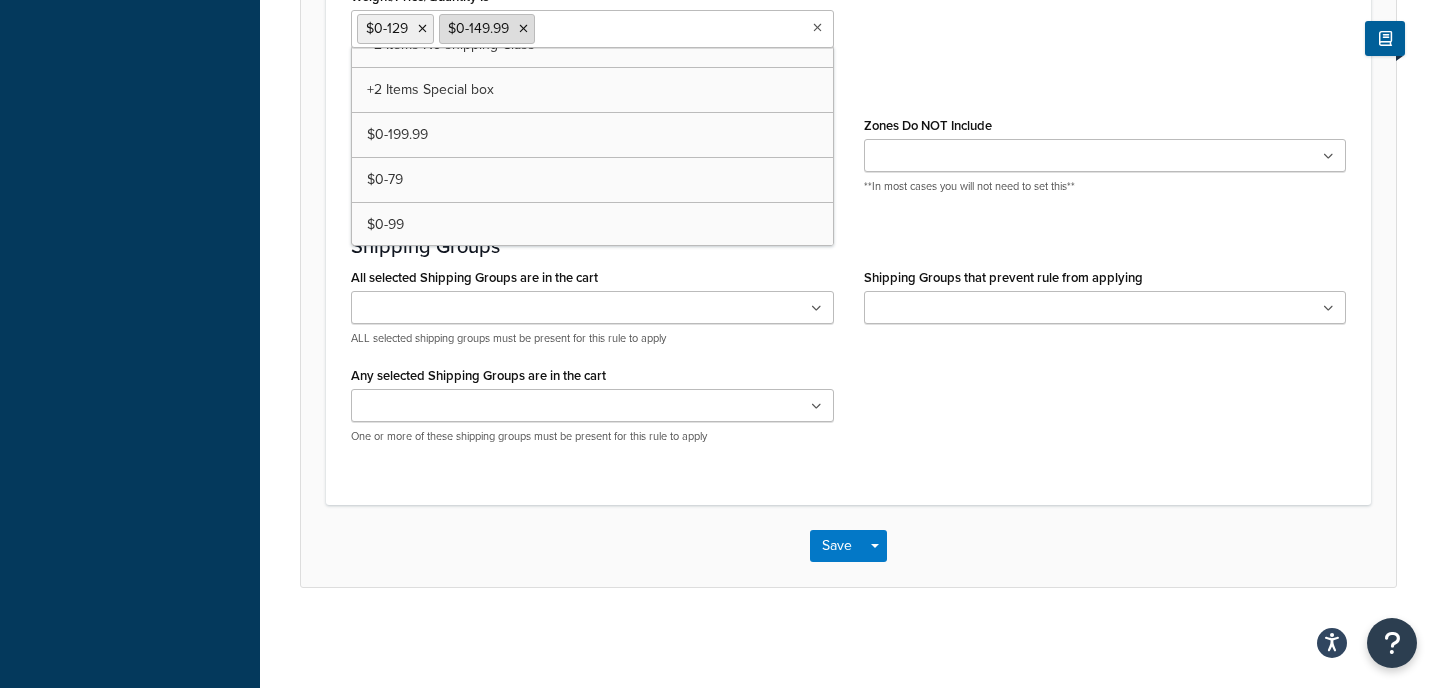 click on "$0-149.99" at bounding box center [487, 29] 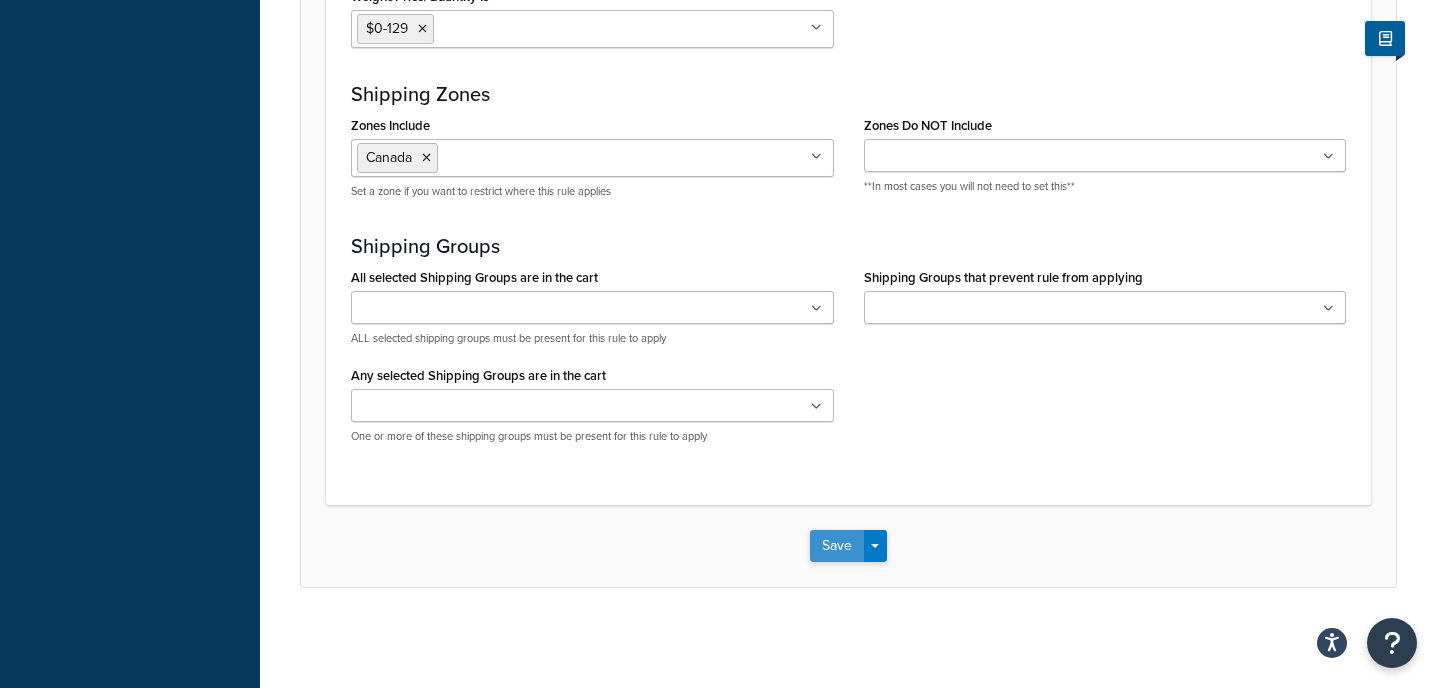 click on "Save" at bounding box center (837, 546) 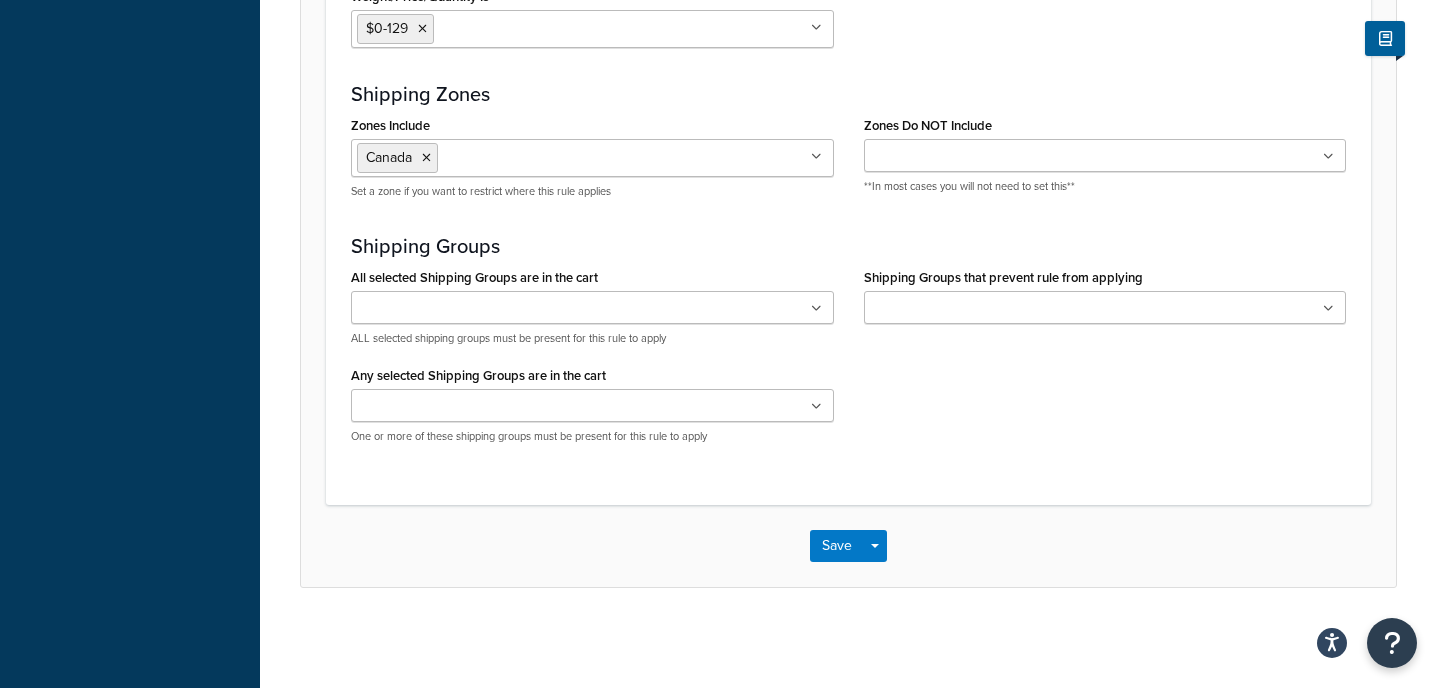 scroll, scrollTop: 0, scrollLeft: 0, axis: both 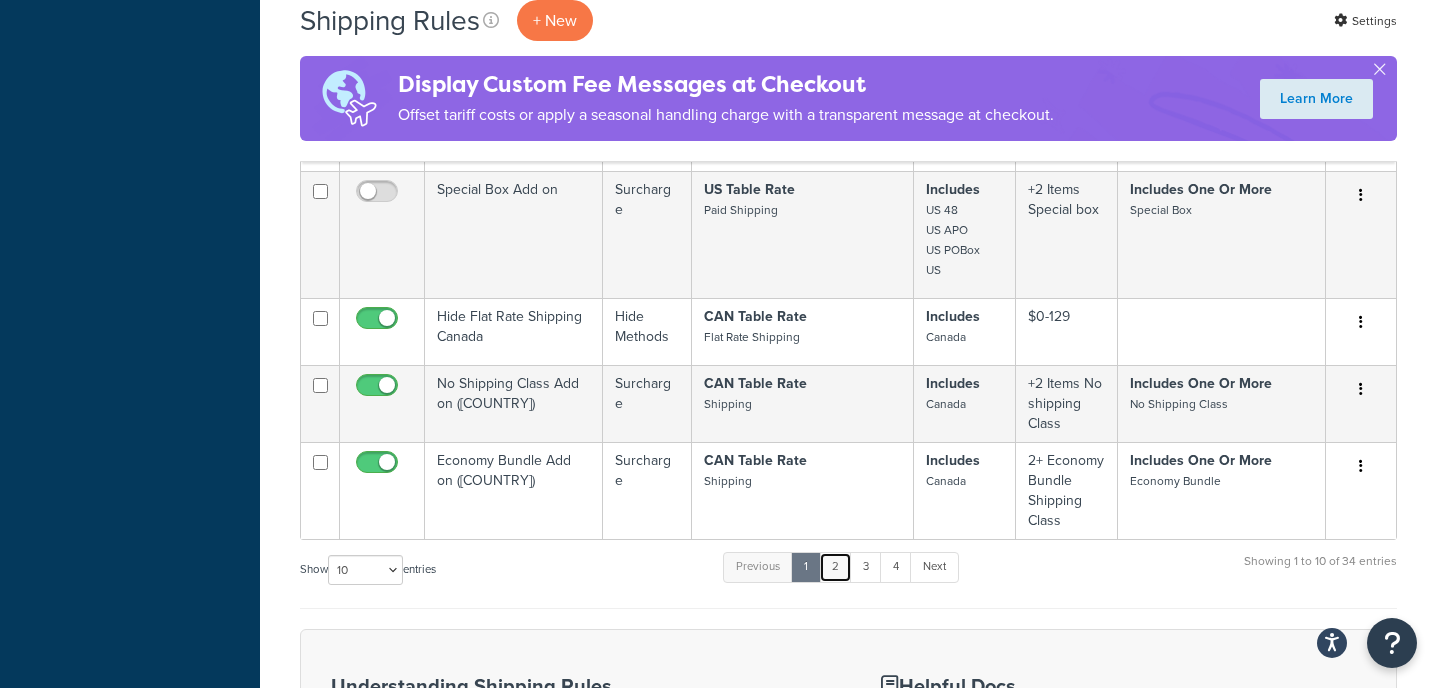 click on "2" at bounding box center (835, 567) 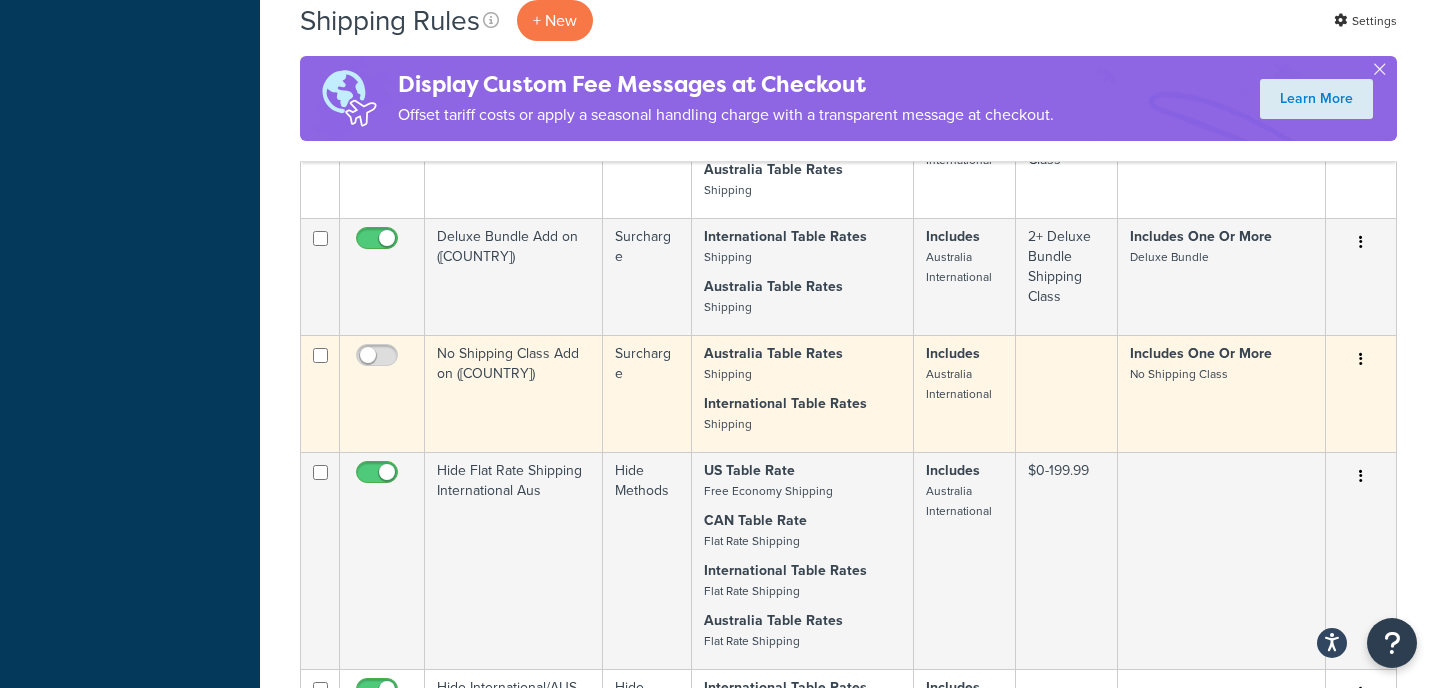 scroll, scrollTop: 988, scrollLeft: 0, axis: vertical 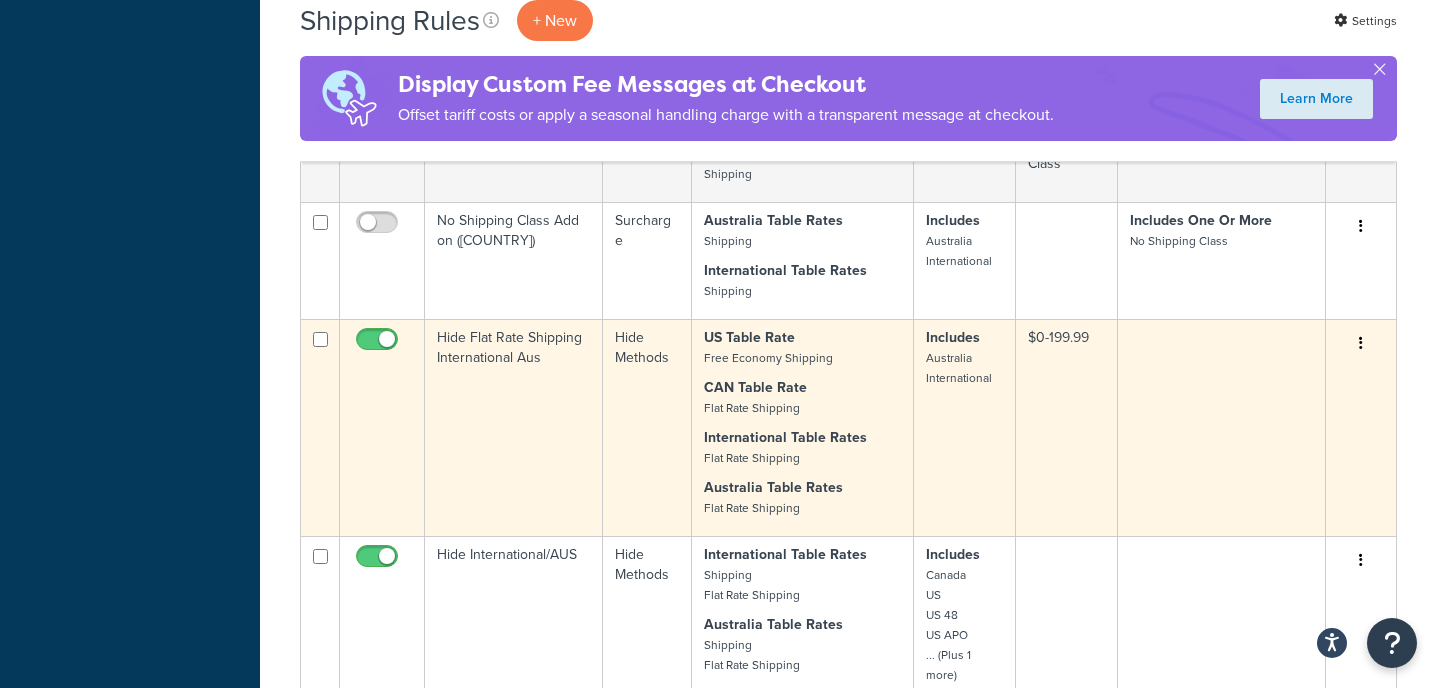 click on "Hide Flat Rate Shipping International Aus" at bounding box center (514, 427) 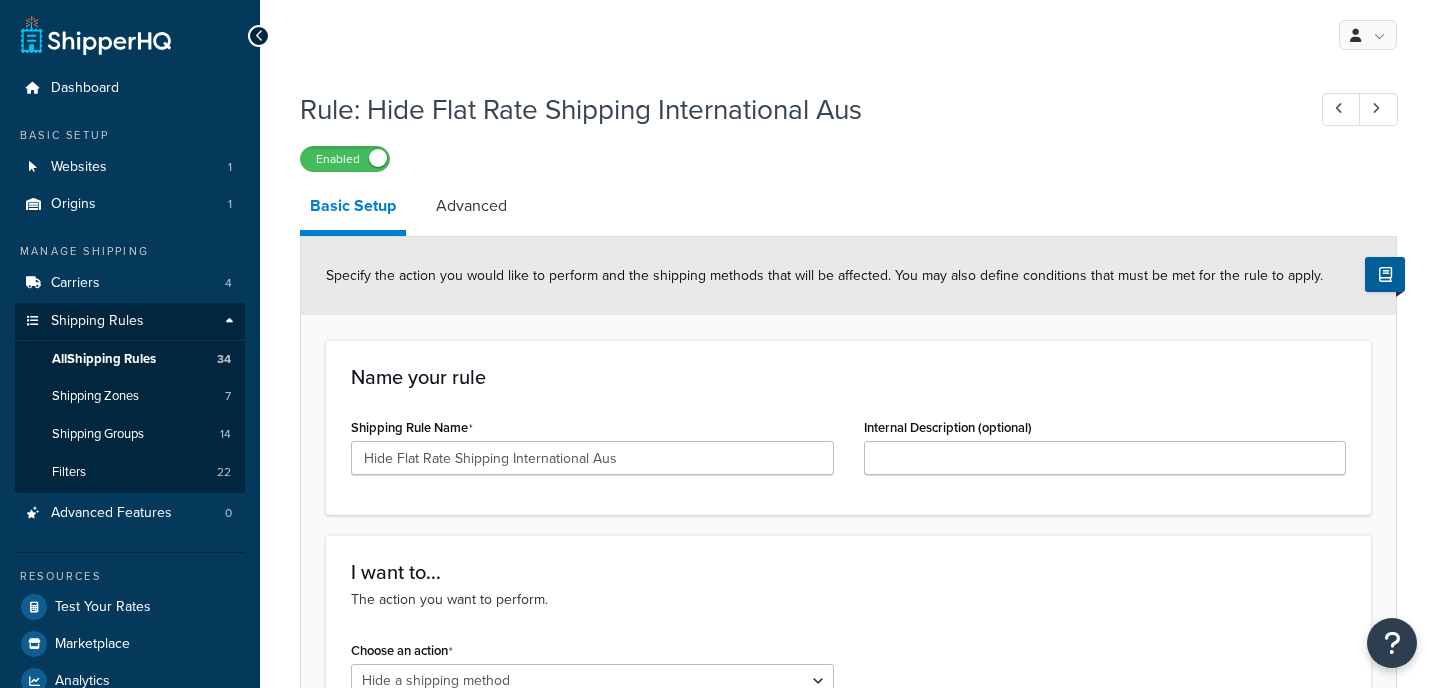 select on "HIDE" 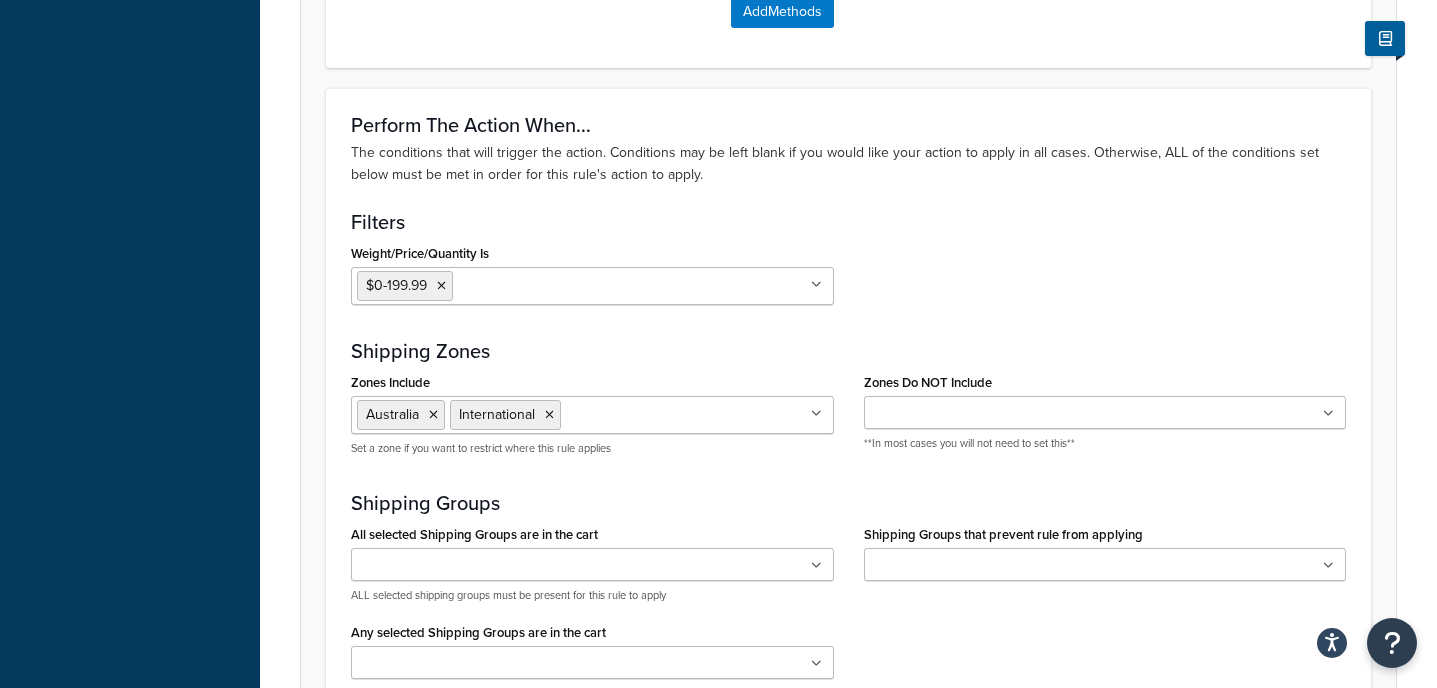 scroll, scrollTop: 1304, scrollLeft: 0, axis: vertical 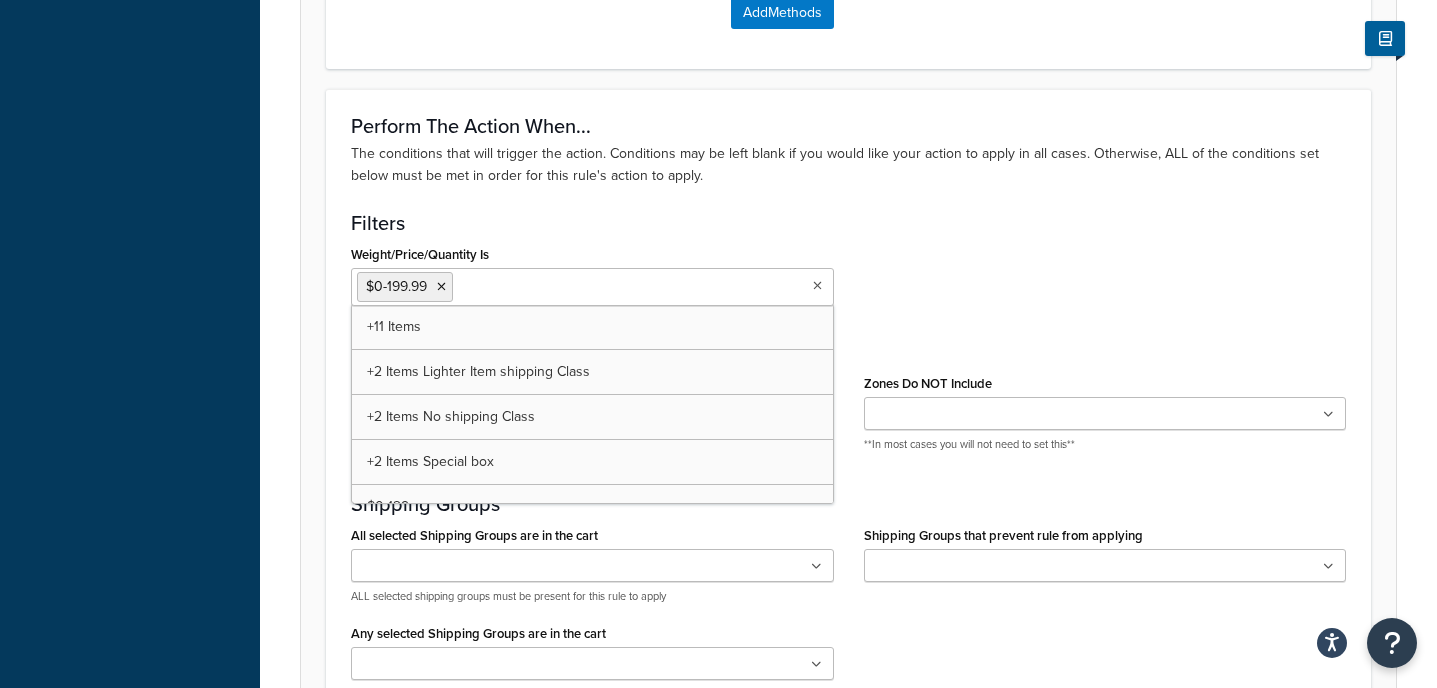 click on "Weight/Price/Quantity Is" at bounding box center (546, 286) 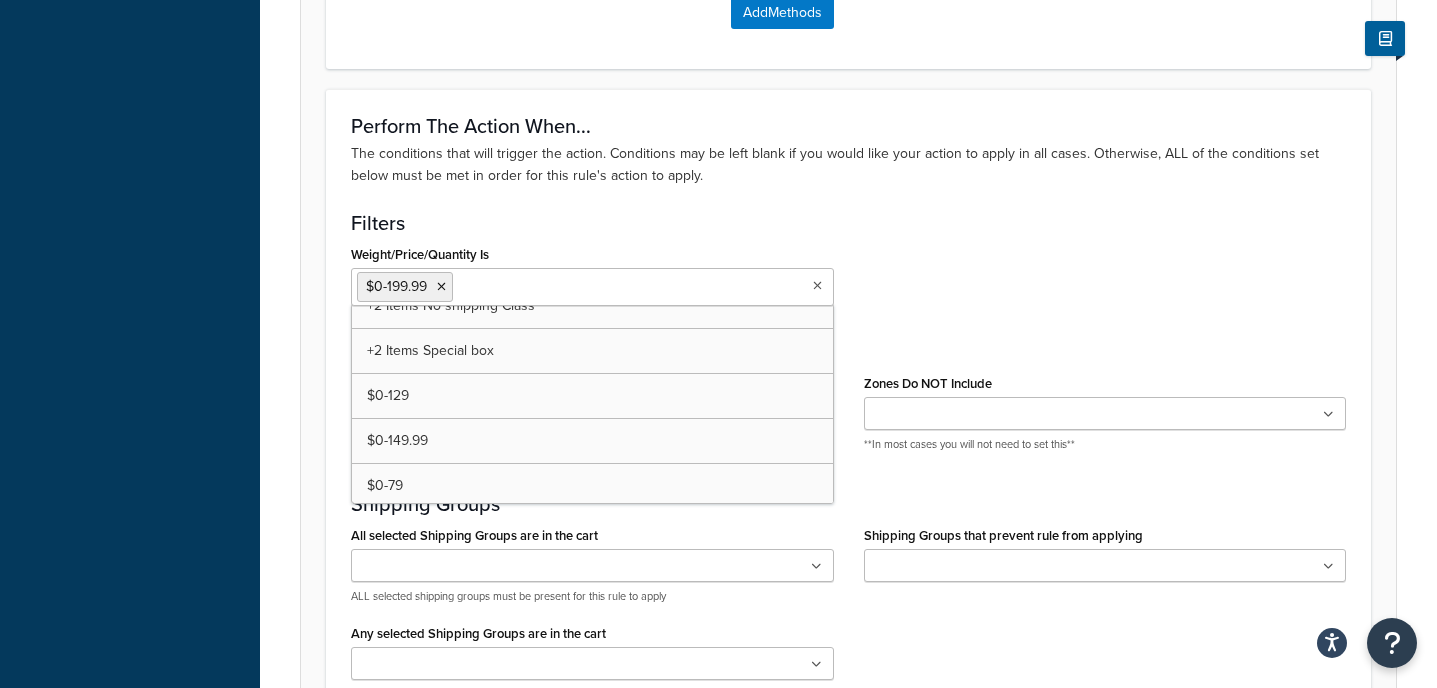 scroll, scrollTop: 155, scrollLeft: 0, axis: vertical 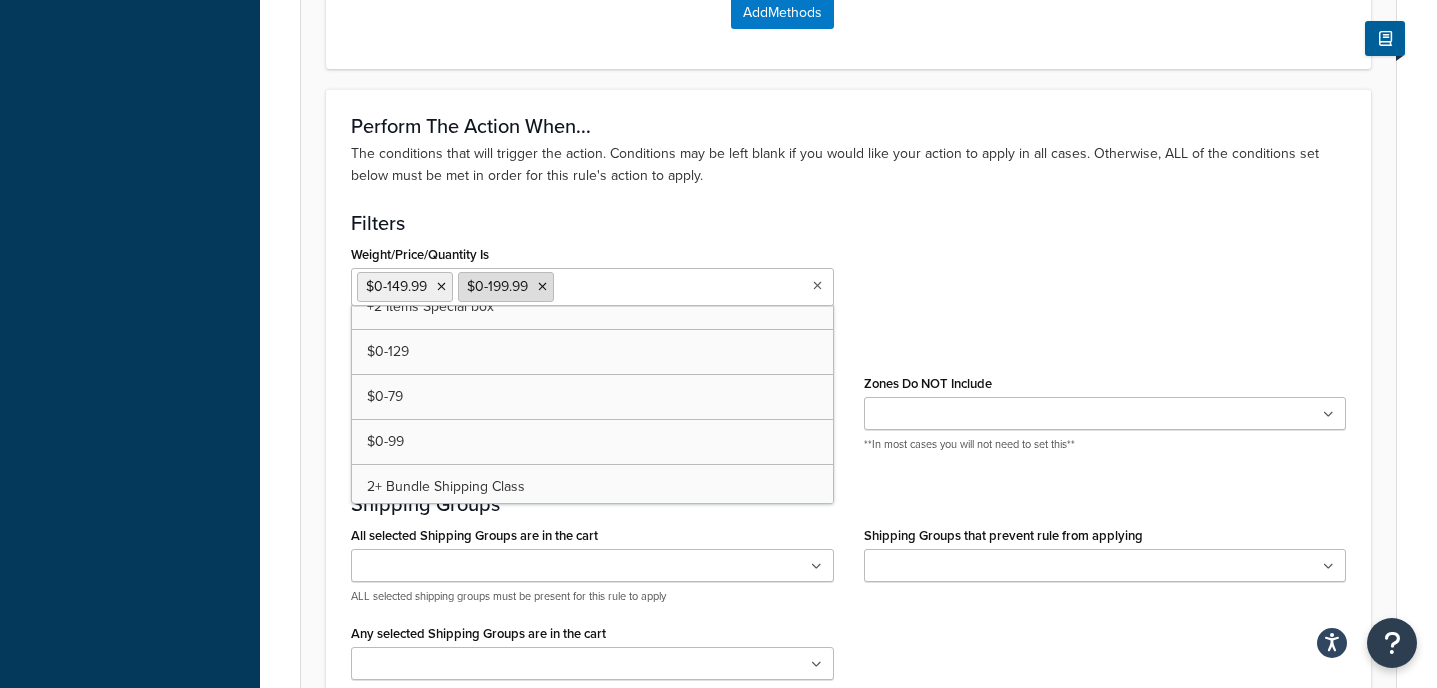 click at bounding box center (542, 287) 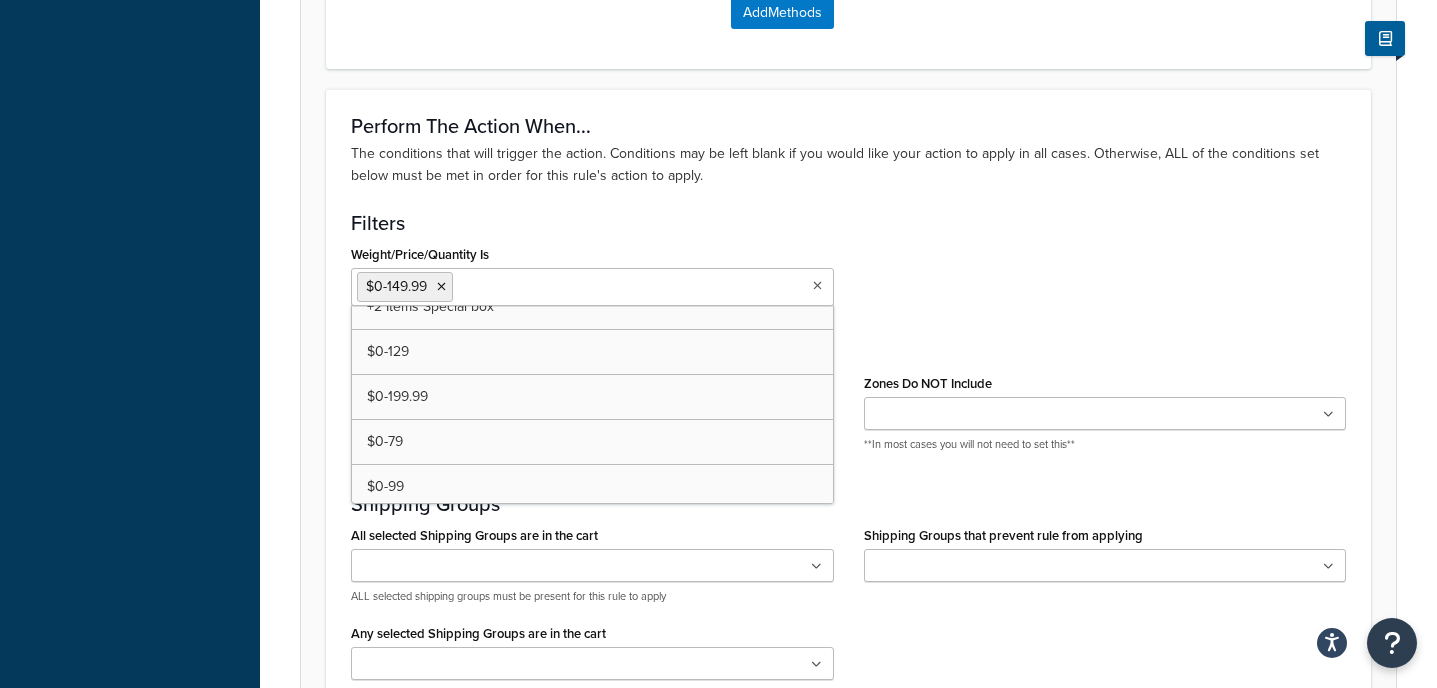 click on "Weight/Price/Quantity Is   $0-149.99   +11 Items +2 Items Lighter Item shipping Class +2 Items No shipping Class +2 Items Special box $0-129 $0-199.99 $0-79 $0-99 2+ Bundle Shipping Class 2+ Deluxe Bundle Shipping Class 2+ Economy Bundle Shipping Class 2+ Stickers shipping Class Cart weight < 500 lbs Price ≥ 1 for Whole Cart Price ≥ 130 for Whole Cart Price ≥ 150 for Whole Cart Price ≥ 200 for Whole Cart Quantity > 1 for Each Item within Shipping Group Quantity > 1 for Everything in Shipping Group Quantity > 2 for Each Item within Shipping Group Quantity ≥ 1 for Everything in Shipping Group Add New" at bounding box center (848, 280) 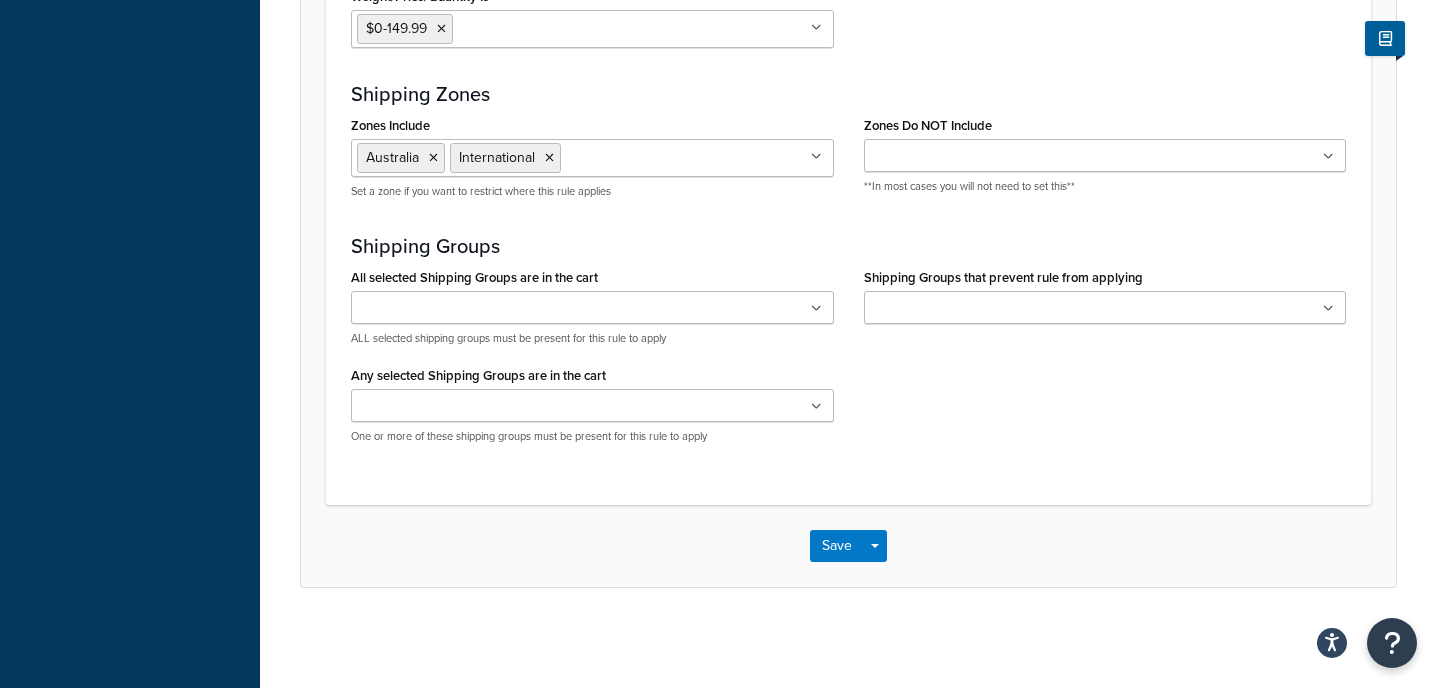 scroll, scrollTop: 1563, scrollLeft: 0, axis: vertical 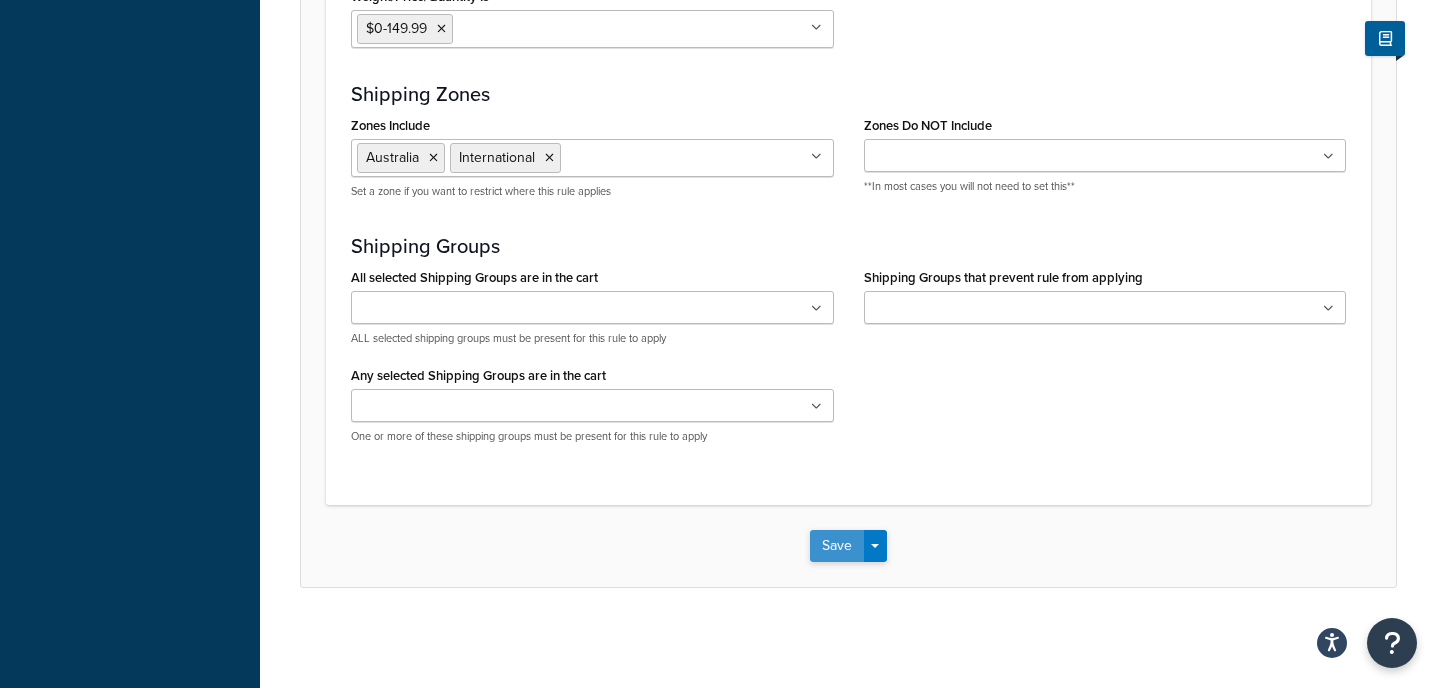 click on "Save" at bounding box center (837, 546) 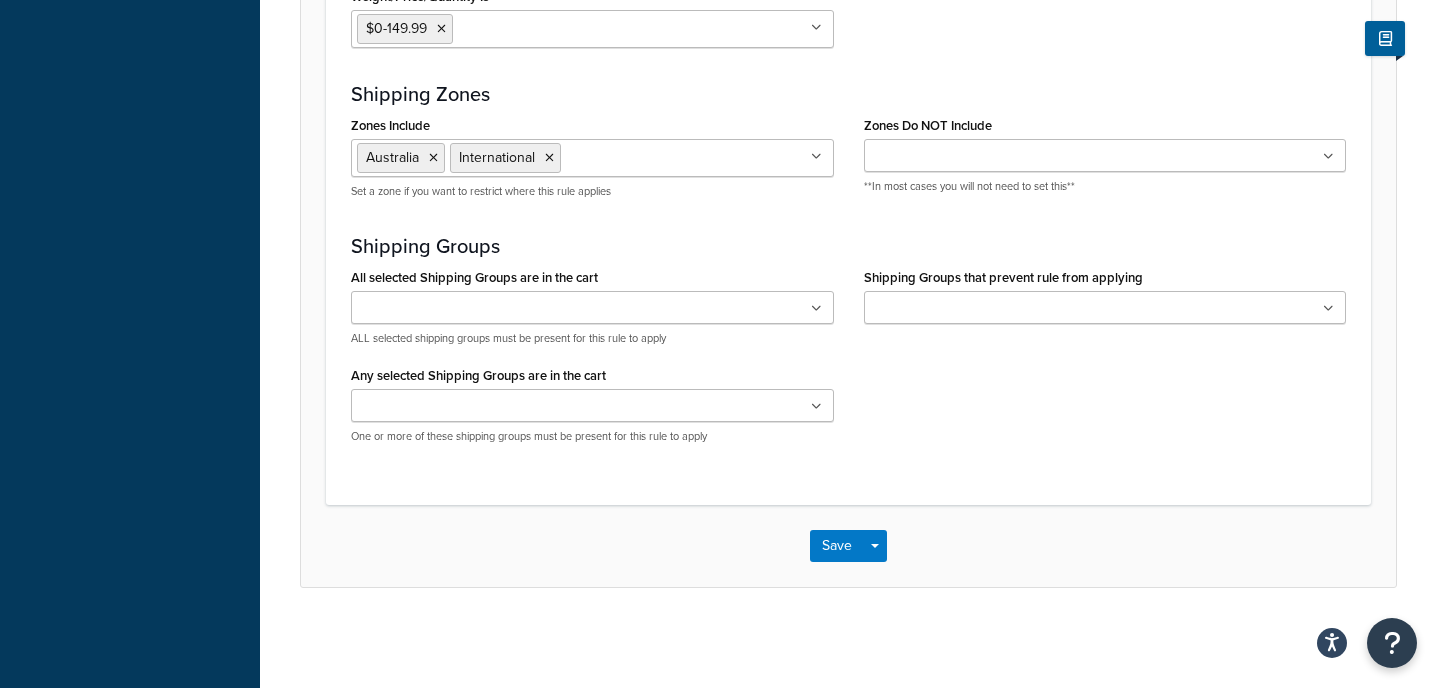 scroll, scrollTop: 0, scrollLeft: 0, axis: both 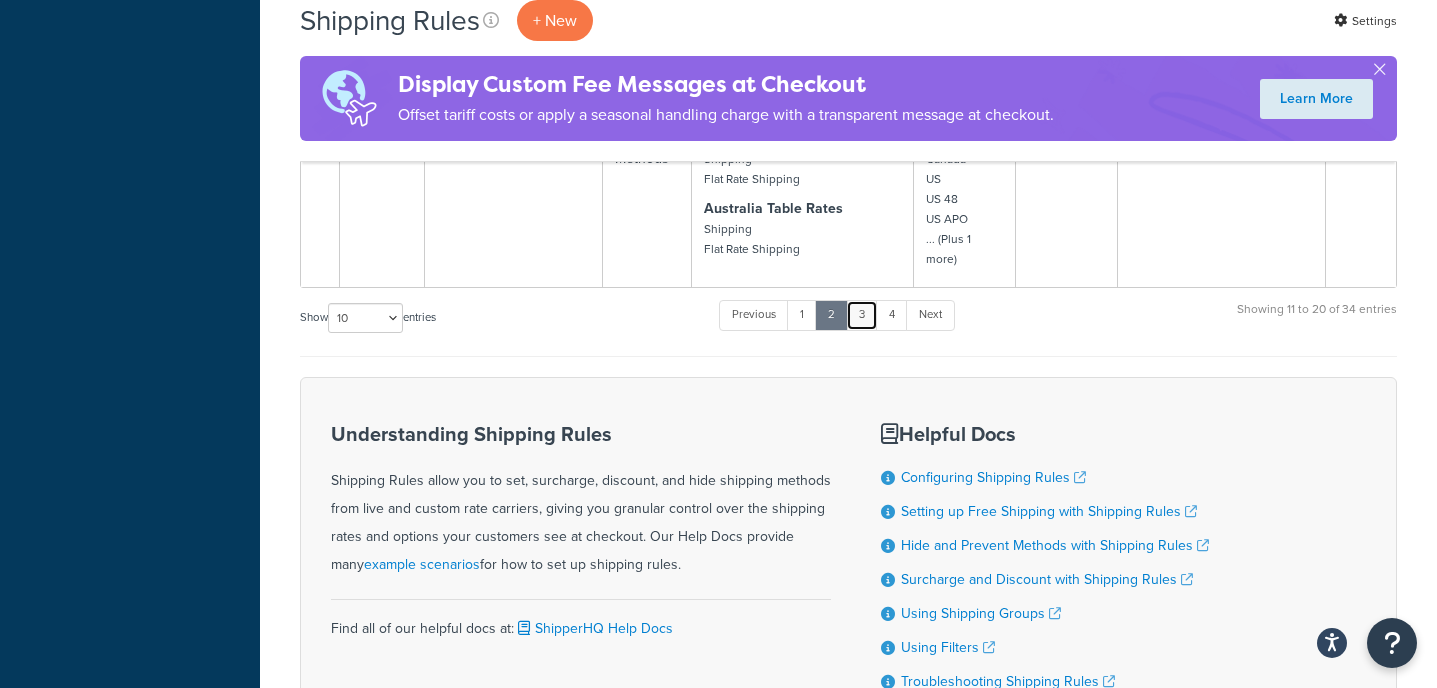 click on "3" at bounding box center (862, 315) 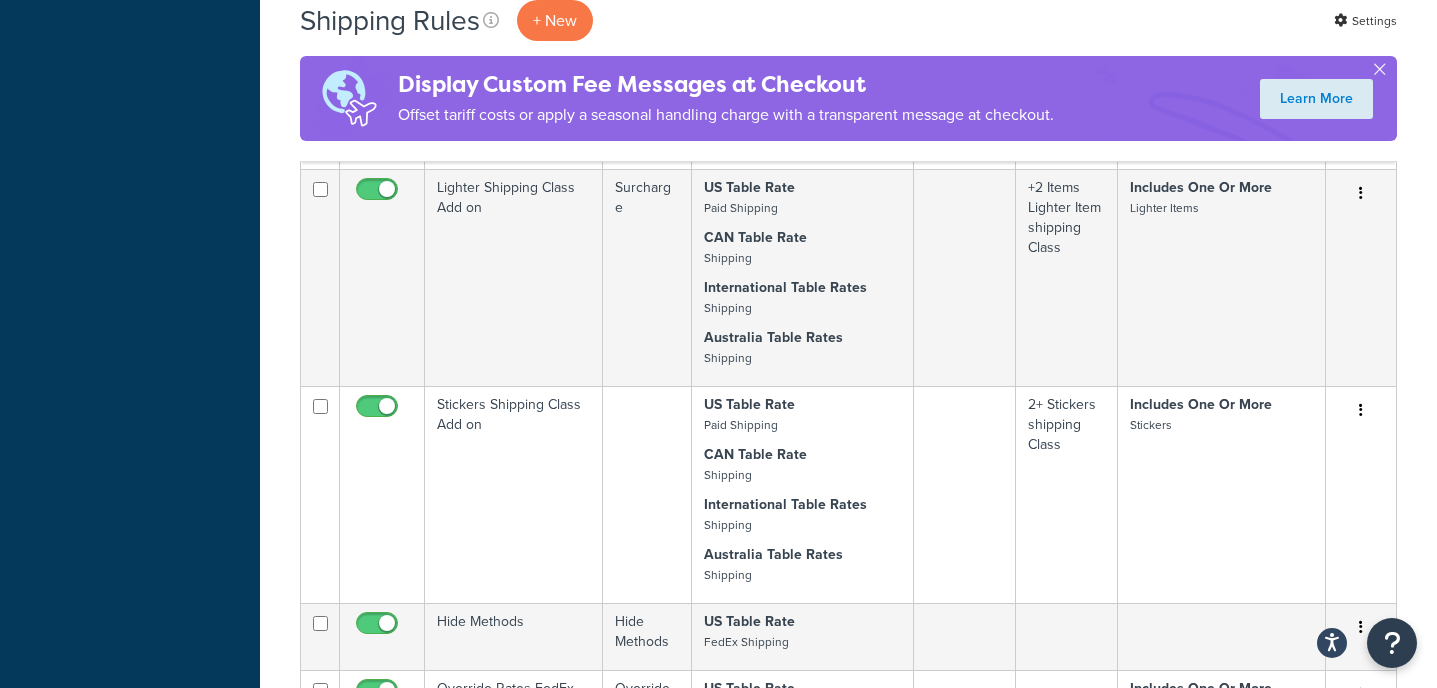 scroll, scrollTop: 1036, scrollLeft: 0, axis: vertical 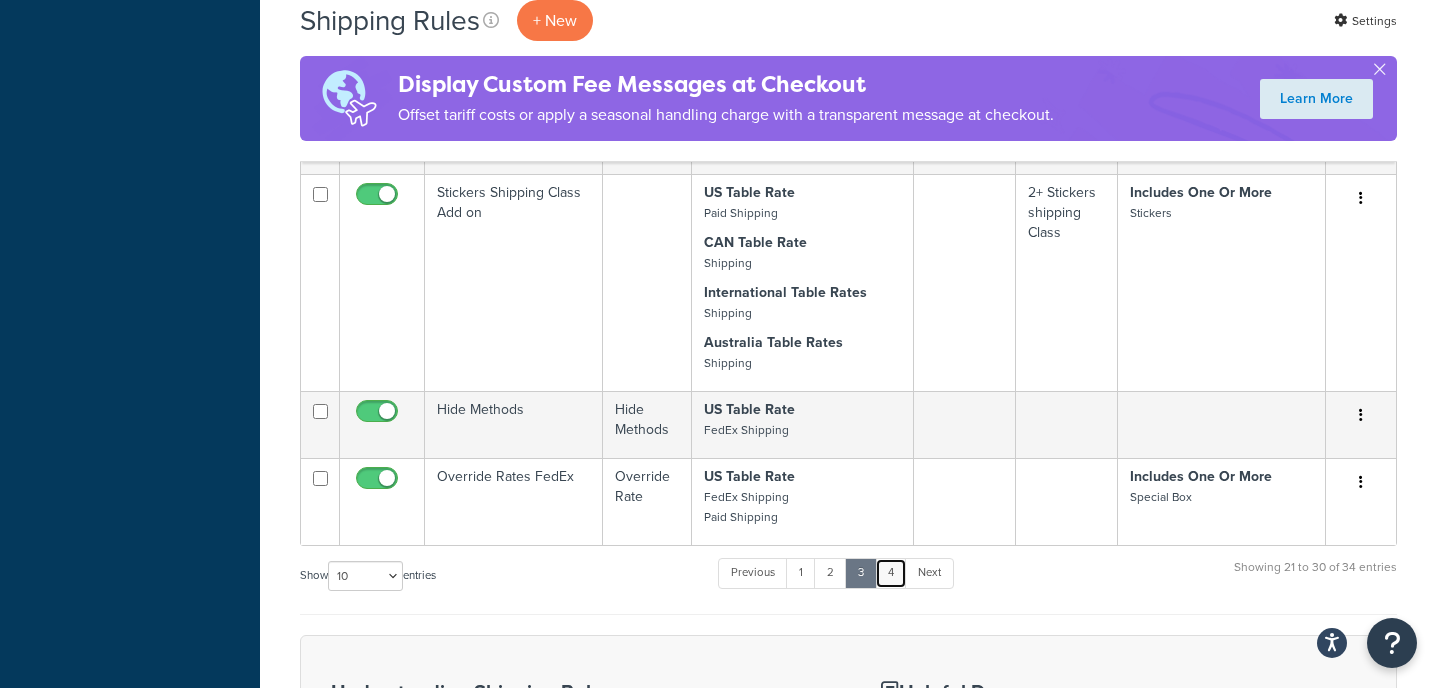 click on "4" at bounding box center (891, 573) 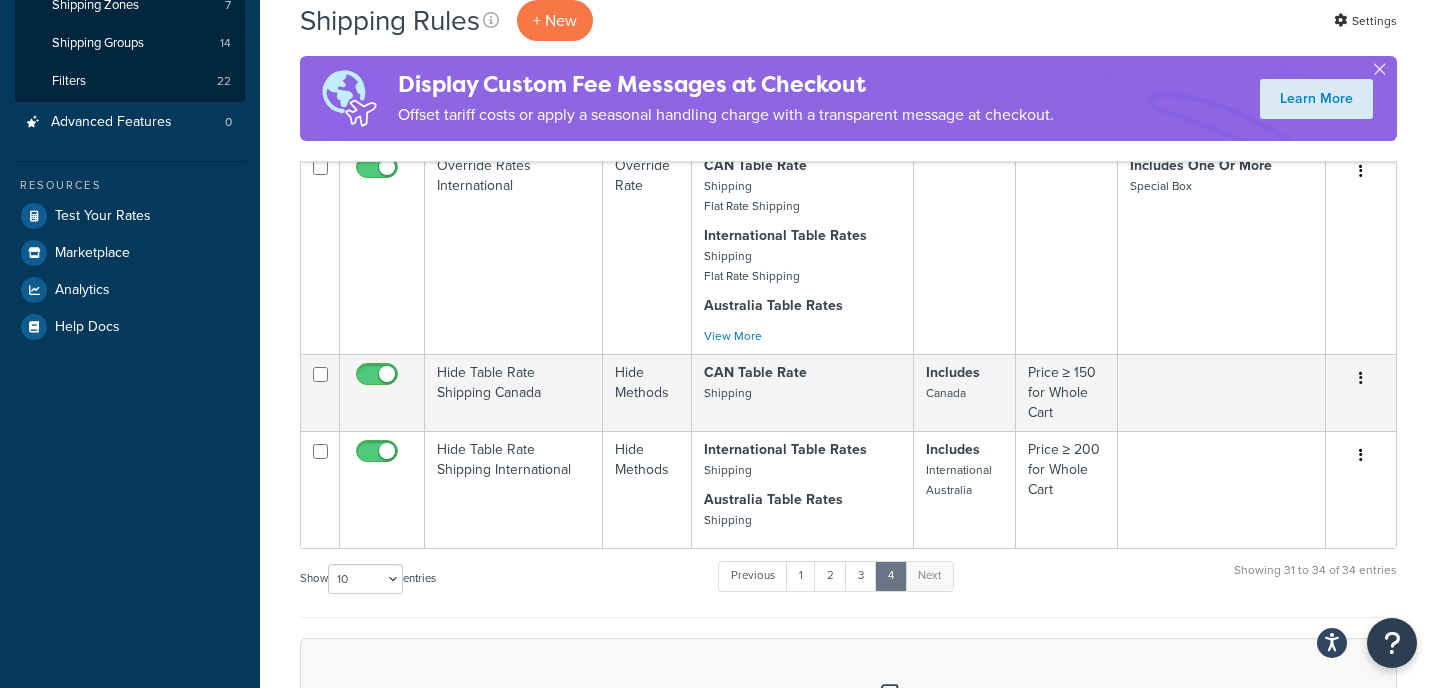 scroll, scrollTop: 390, scrollLeft: 0, axis: vertical 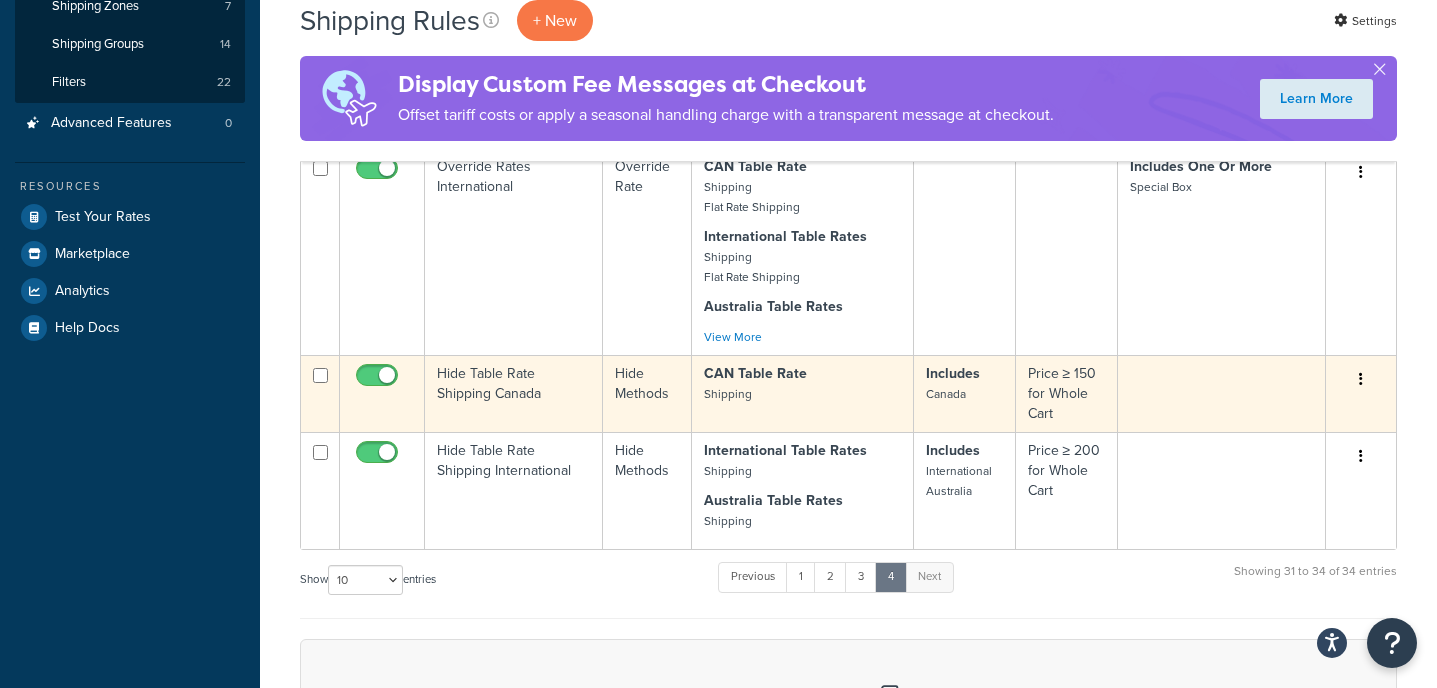 click on "Hide Table Rate Shipping Canada" at bounding box center (514, 393) 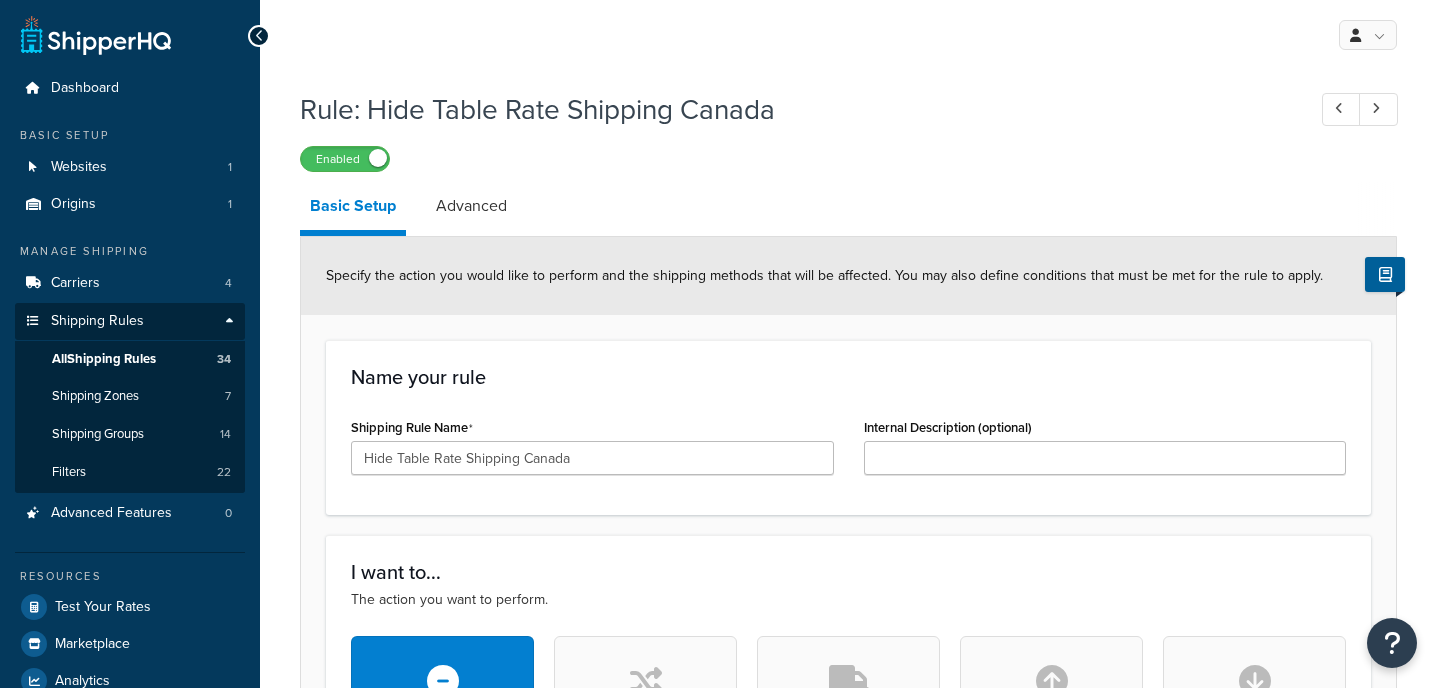 scroll, scrollTop: 0, scrollLeft: 0, axis: both 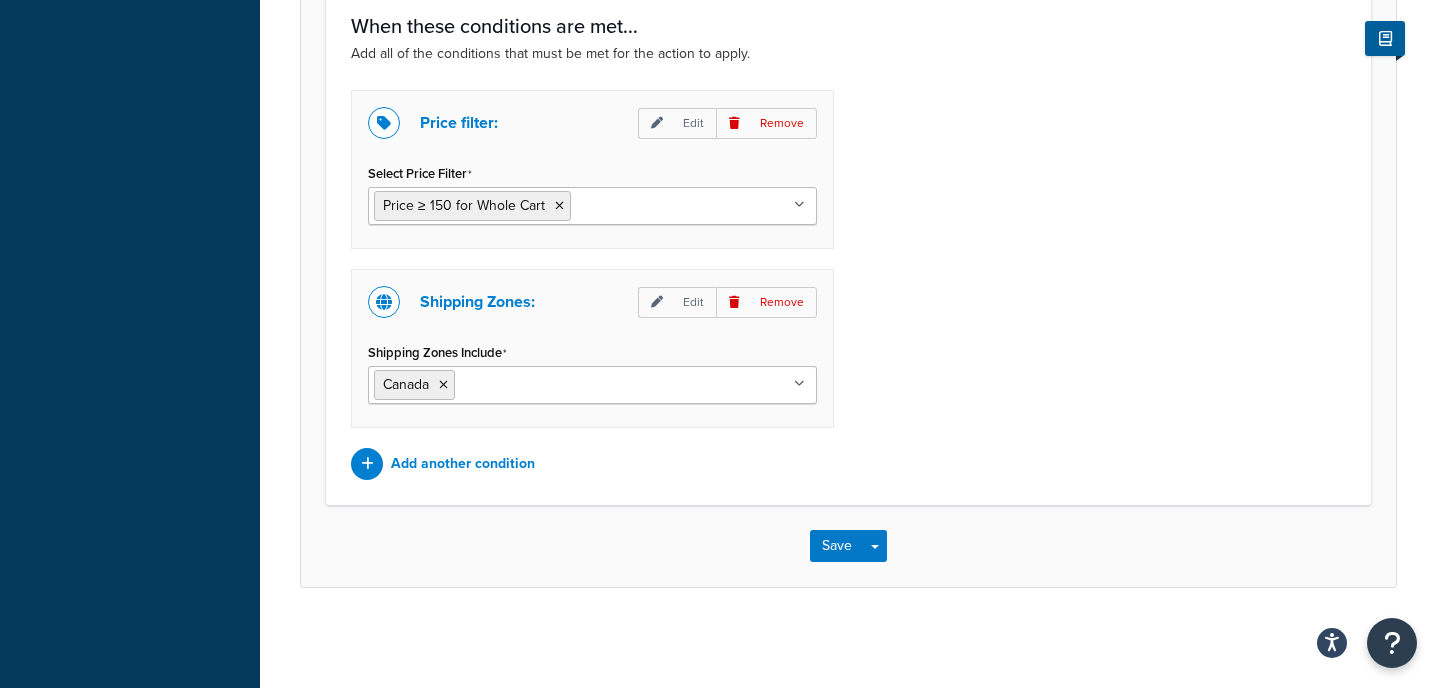 click on "Select Price Filter" at bounding box center (664, 205) 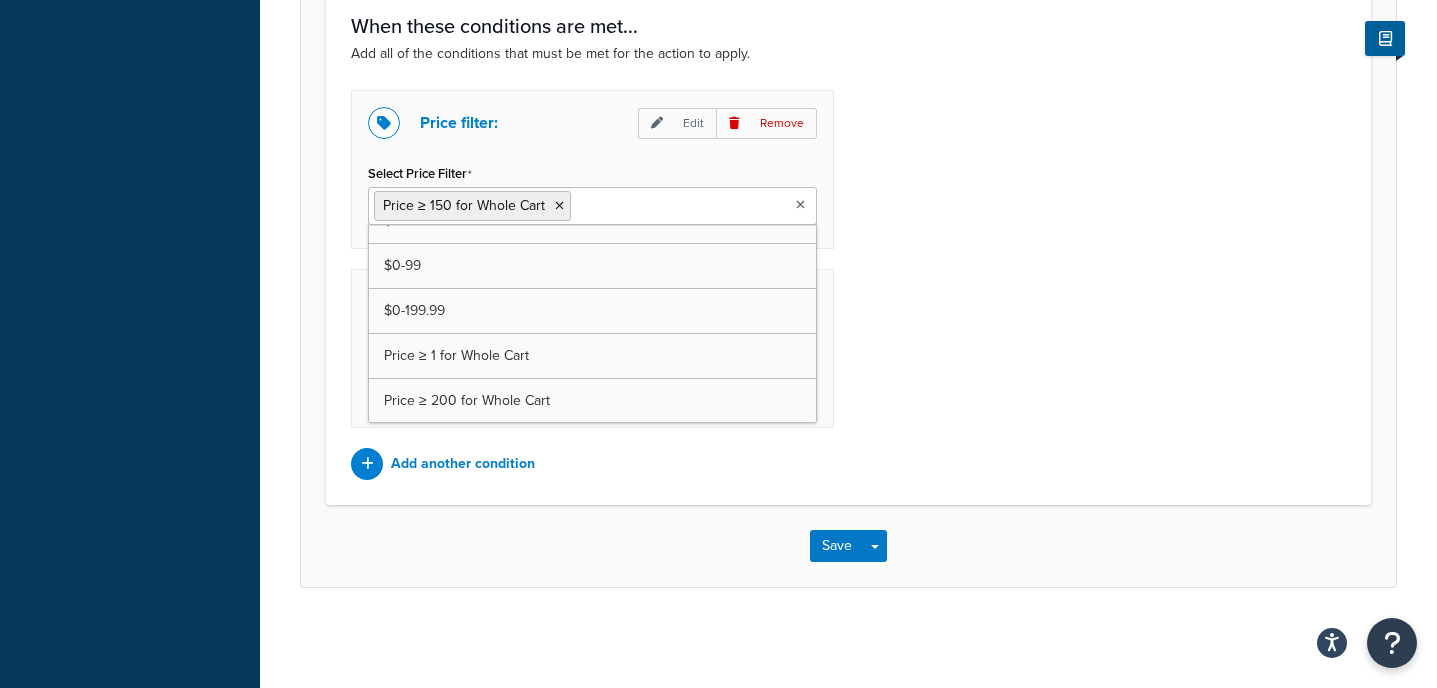 scroll, scrollTop: 161, scrollLeft: 0, axis: vertical 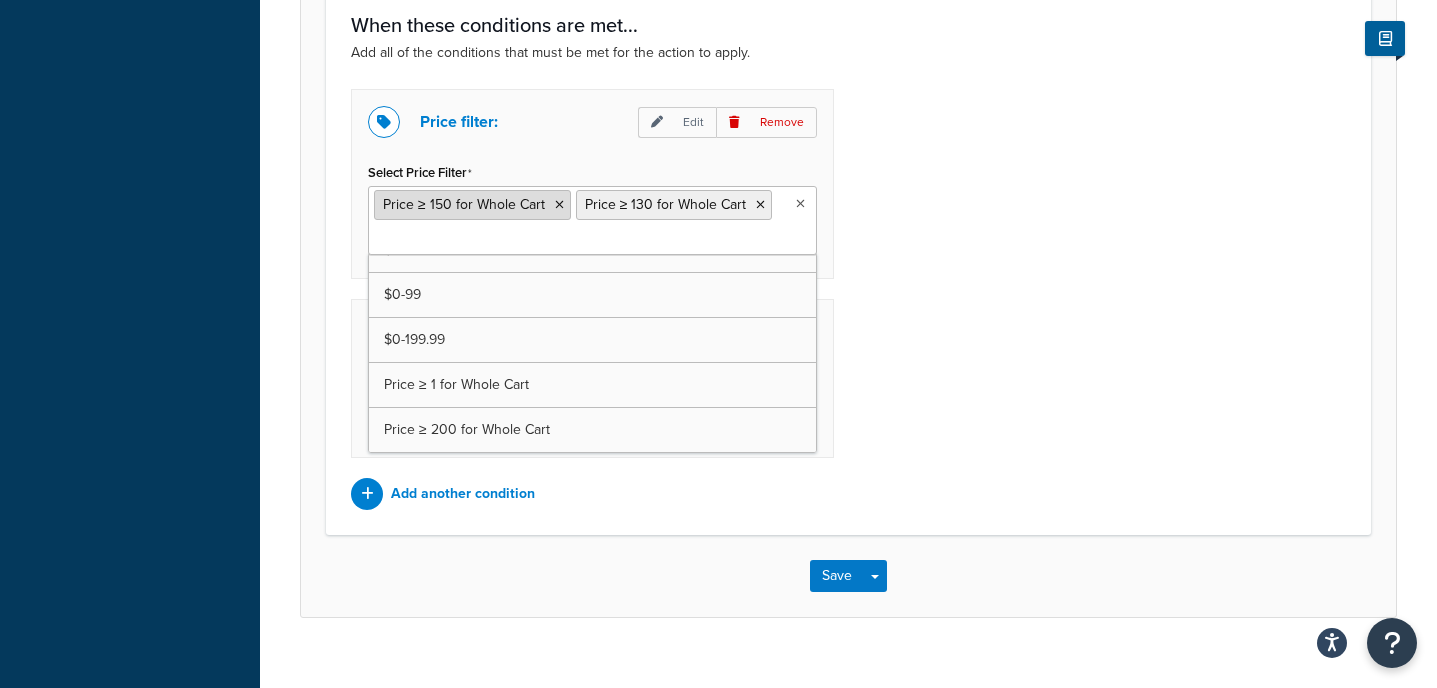 click at bounding box center (559, 205) 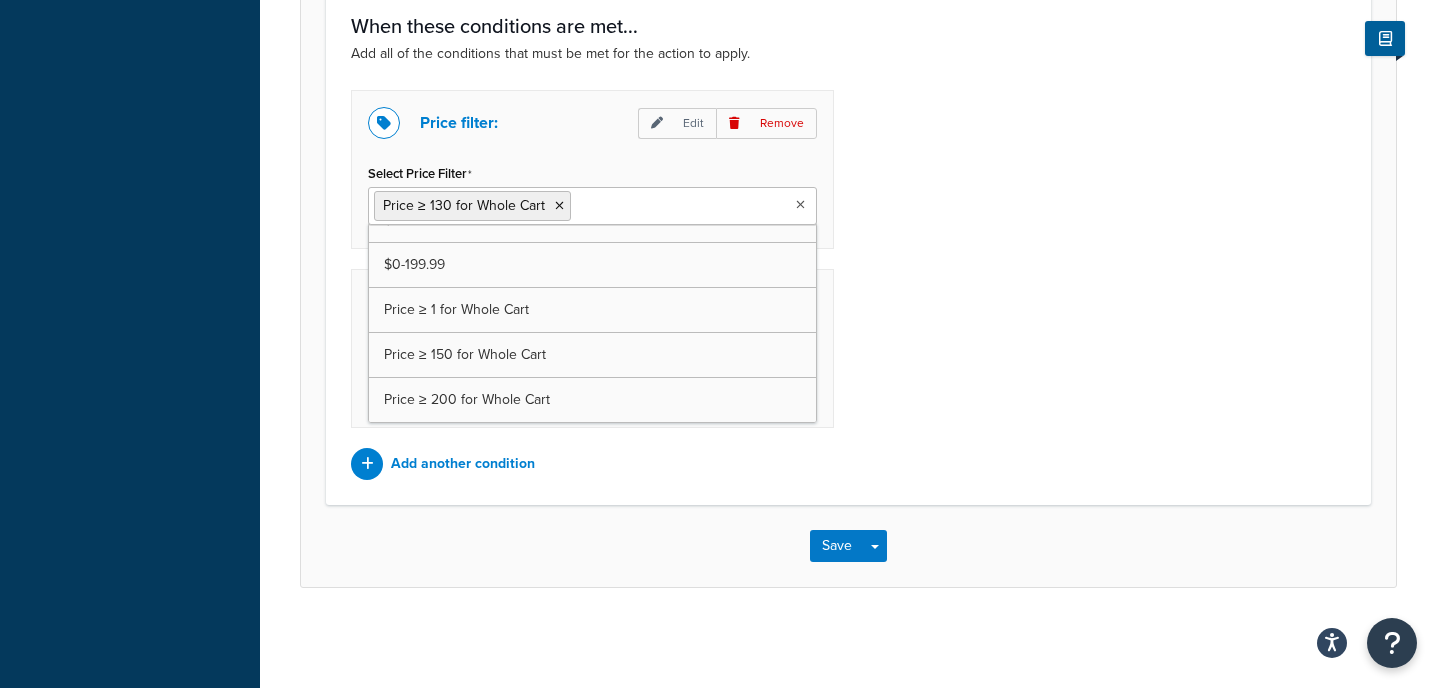 click on "Price filter: Edit Remove Select Price Filter   Price ≥ 130 for Whole Cart   $0-79 $0-129 $0-149.99 $0-99 $0-199.99 Price ≥ 1 for Whole Cart Price ≥ 150 for Whole Cart Price ≥ 200 for Whole Cart Shipping Zones: Edit Remove Shipping Zones Include   Canada   US 48 US APO US International Australia US POBox Add another condition" at bounding box center (848, 285) 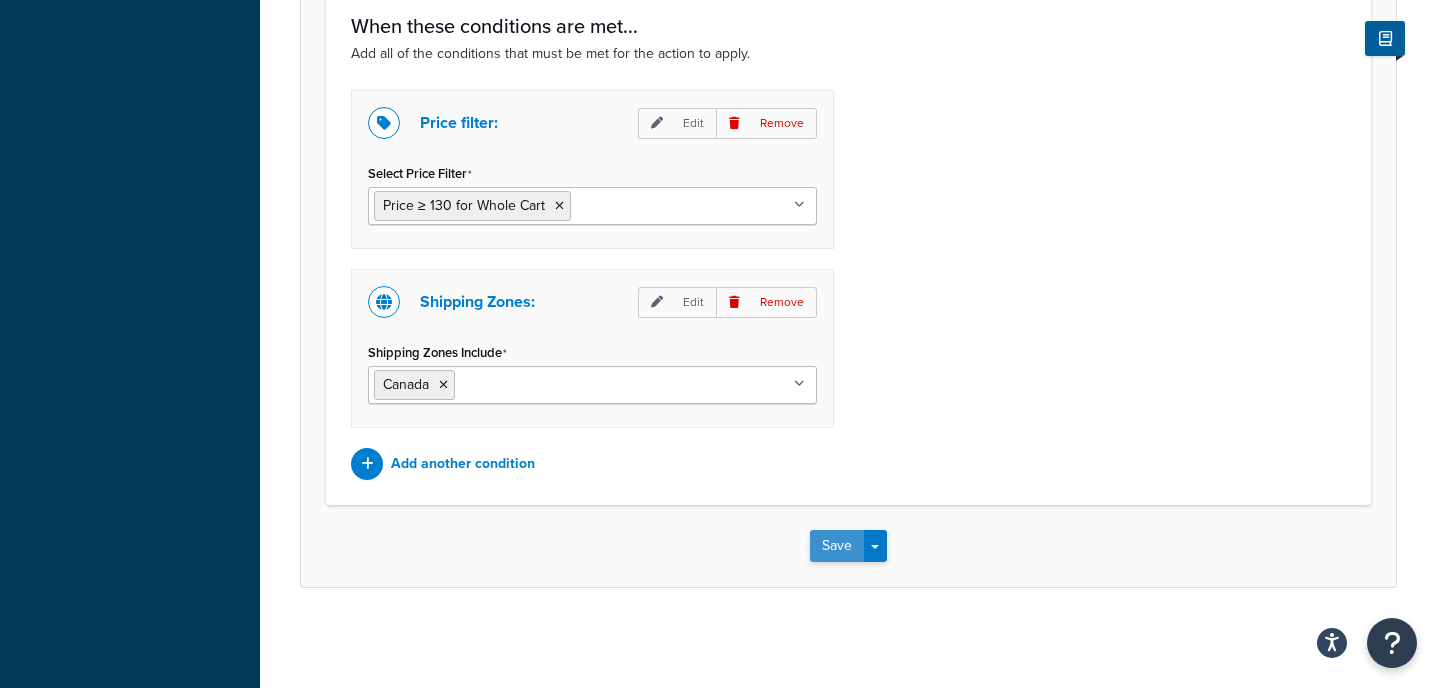 click on "Save" at bounding box center [837, 546] 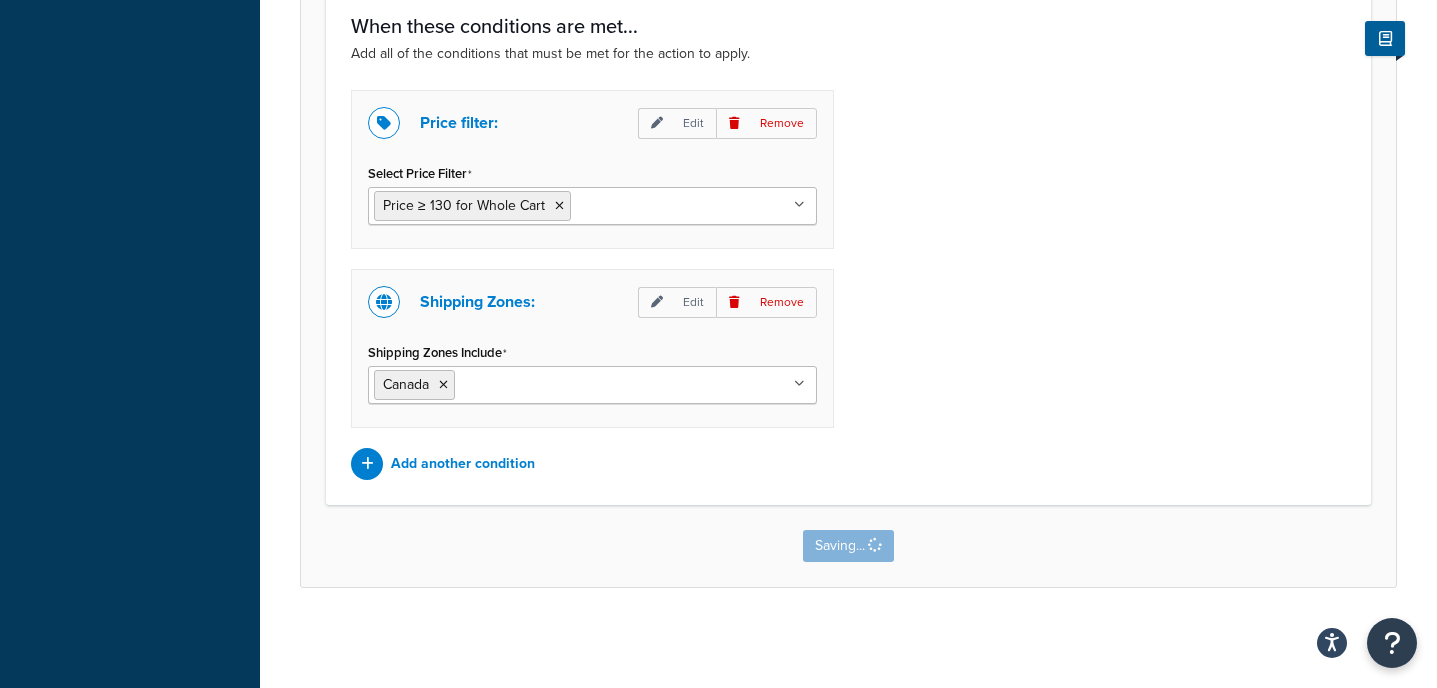 scroll, scrollTop: 0, scrollLeft: 0, axis: both 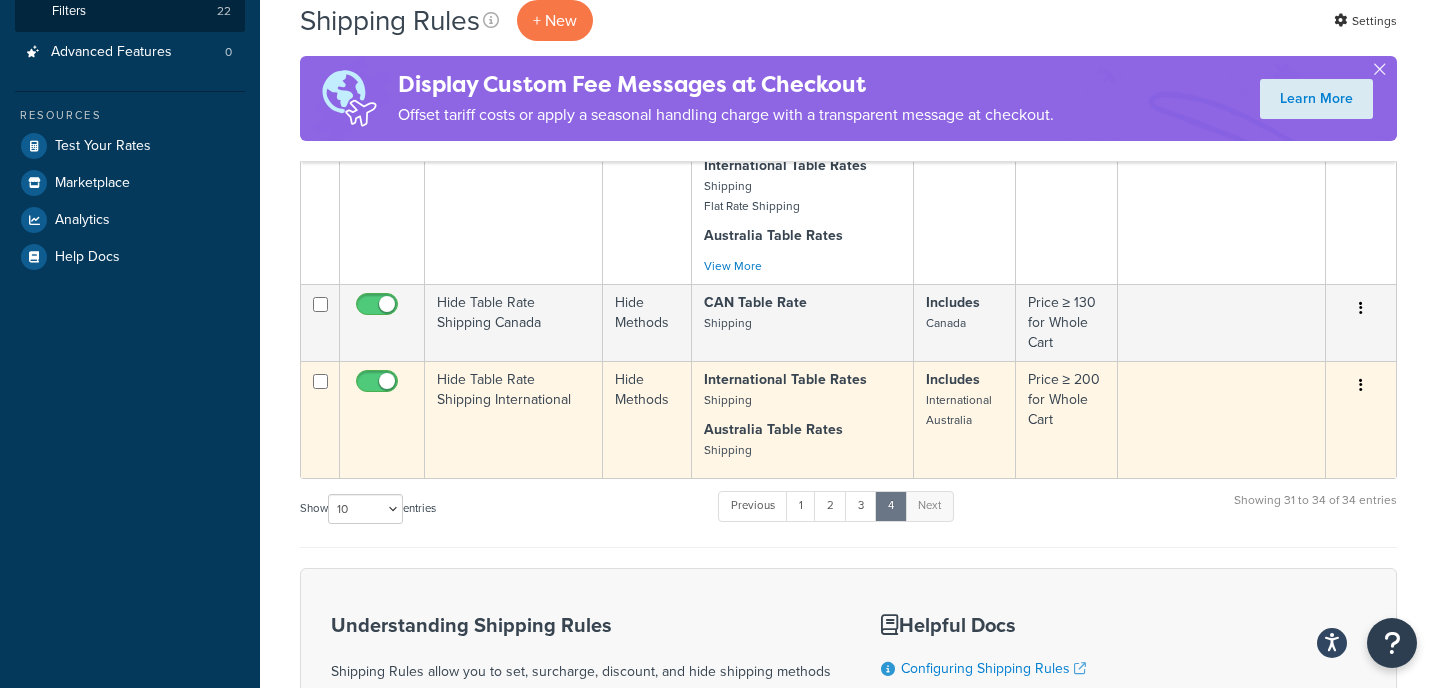 click on "Hide Table Rate Shipping International" at bounding box center [514, 419] 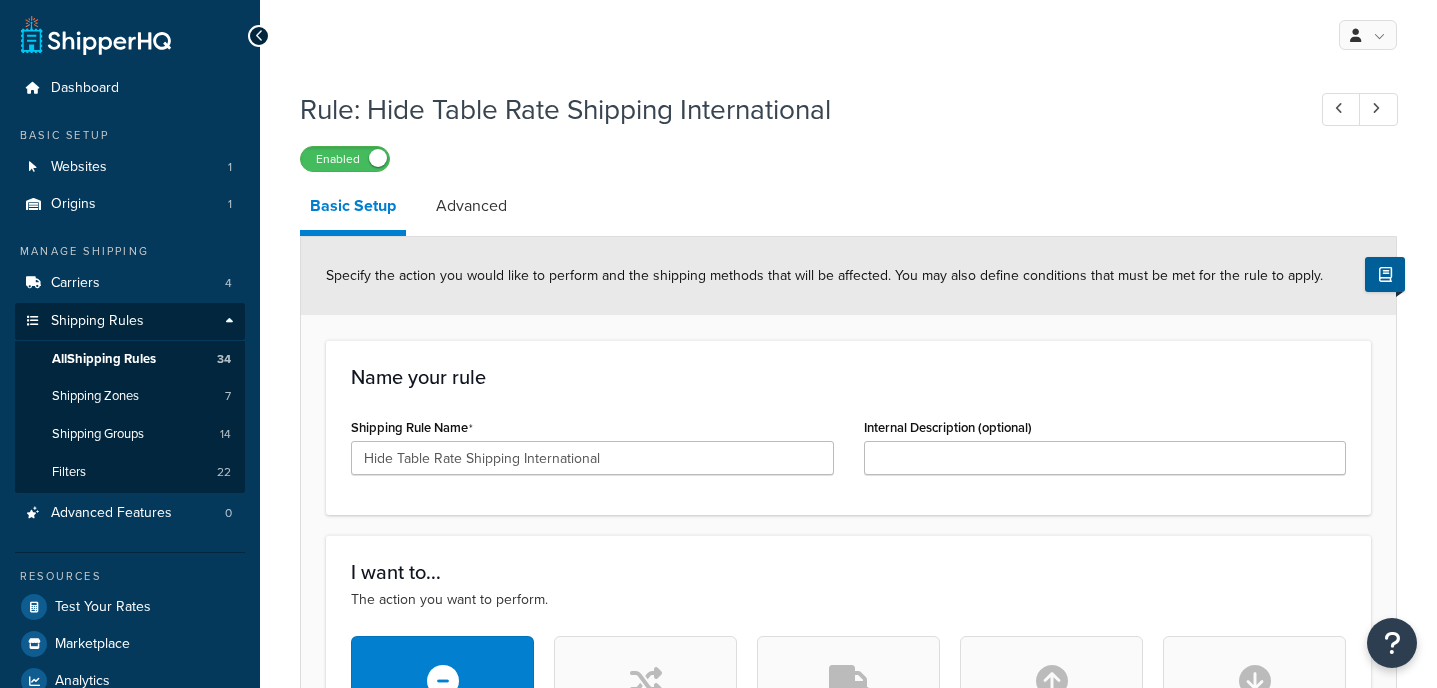 scroll, scrollTop: 183, scrollLeft: 0, axis: vertical 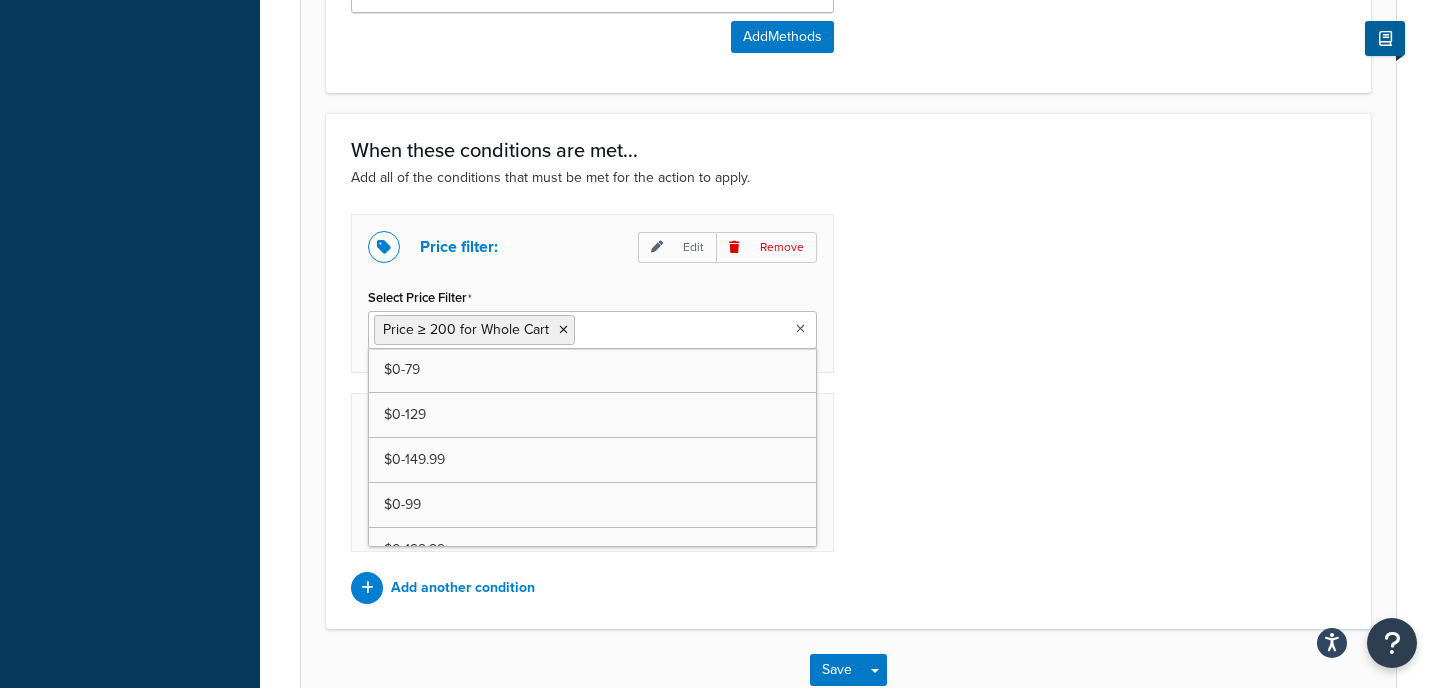 click on "Select Price Filter" at bounding box center [668, 329] 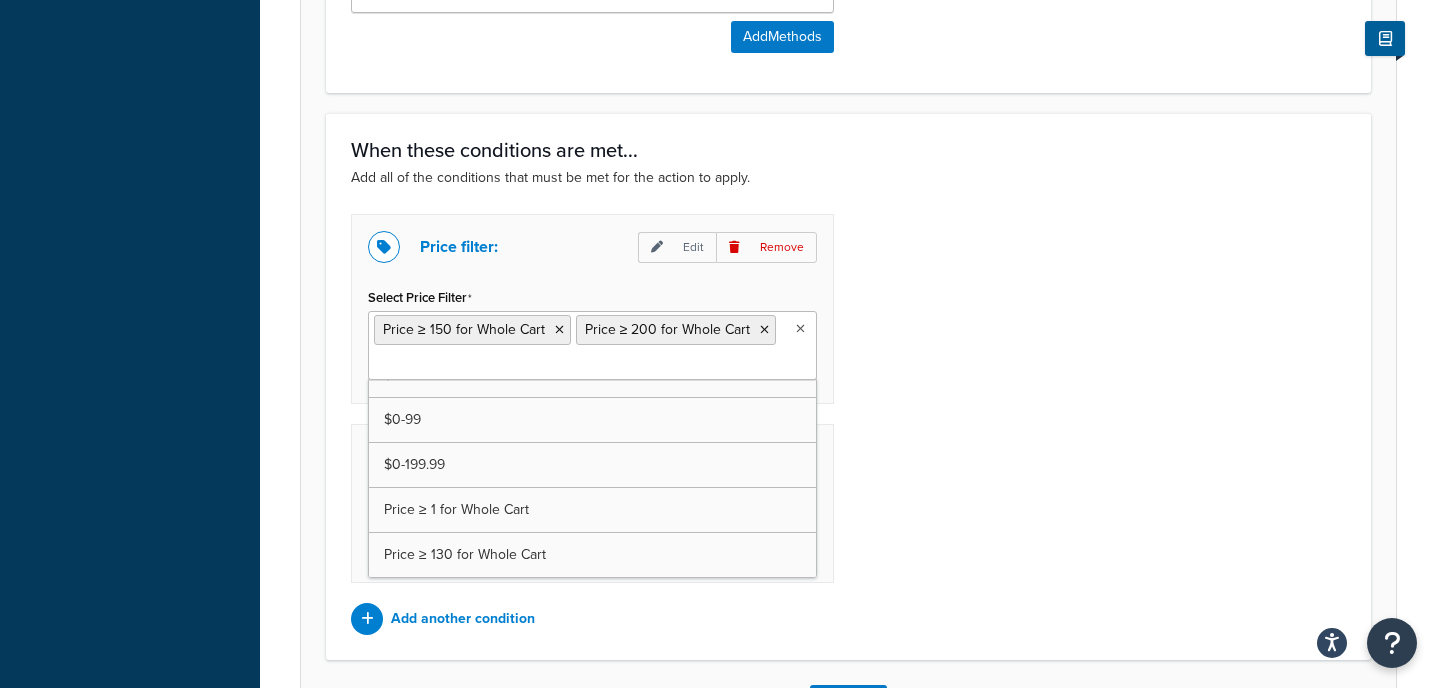 scroll, scrollTop: 116, scrollLeft: 0, axis: vertical 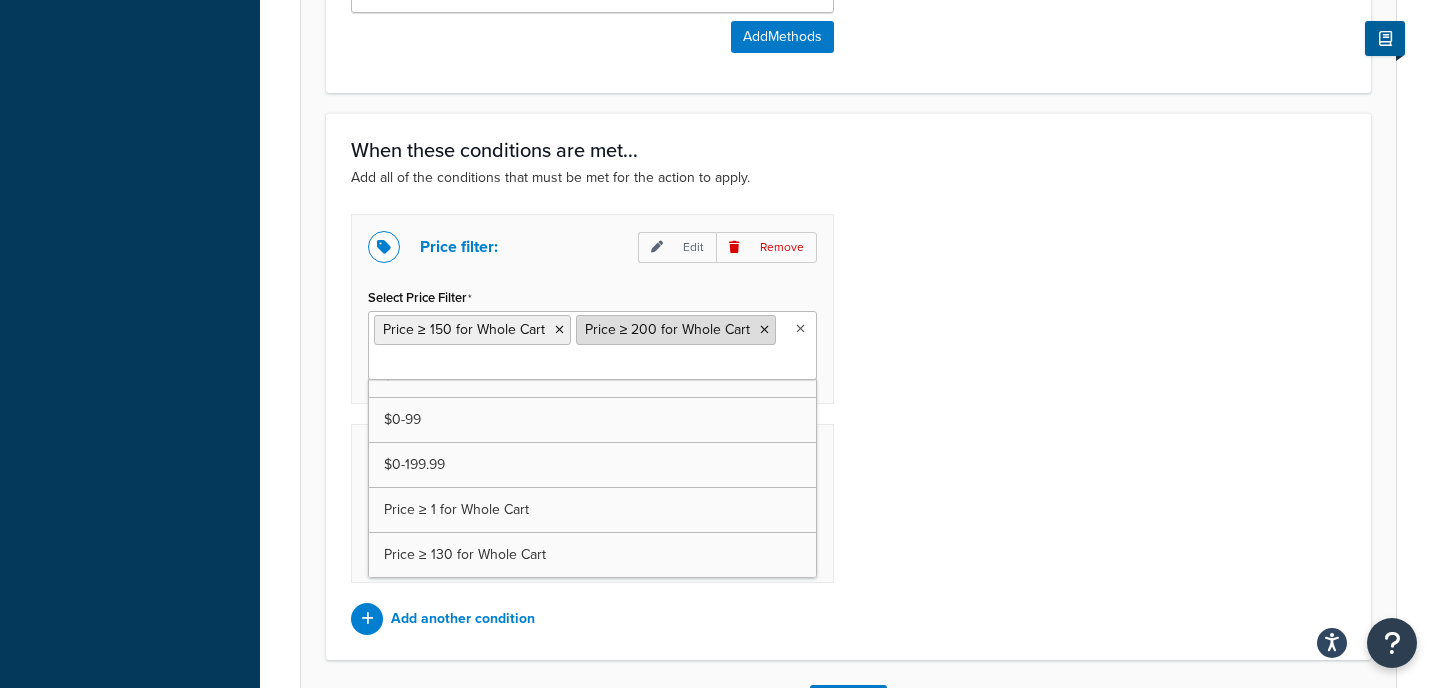 click at bounding box center [764, 330] 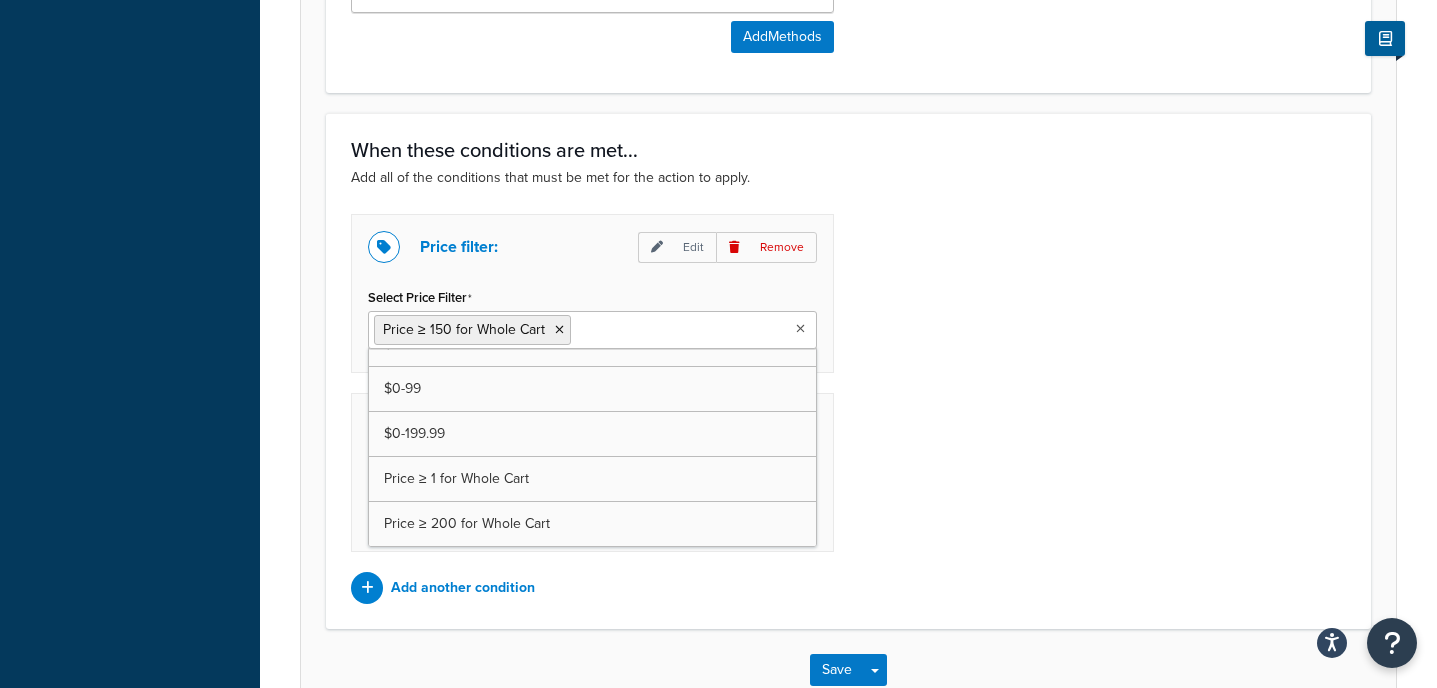 scroll, scrollTop: 161, scrollLeft: 0, axis: vertical 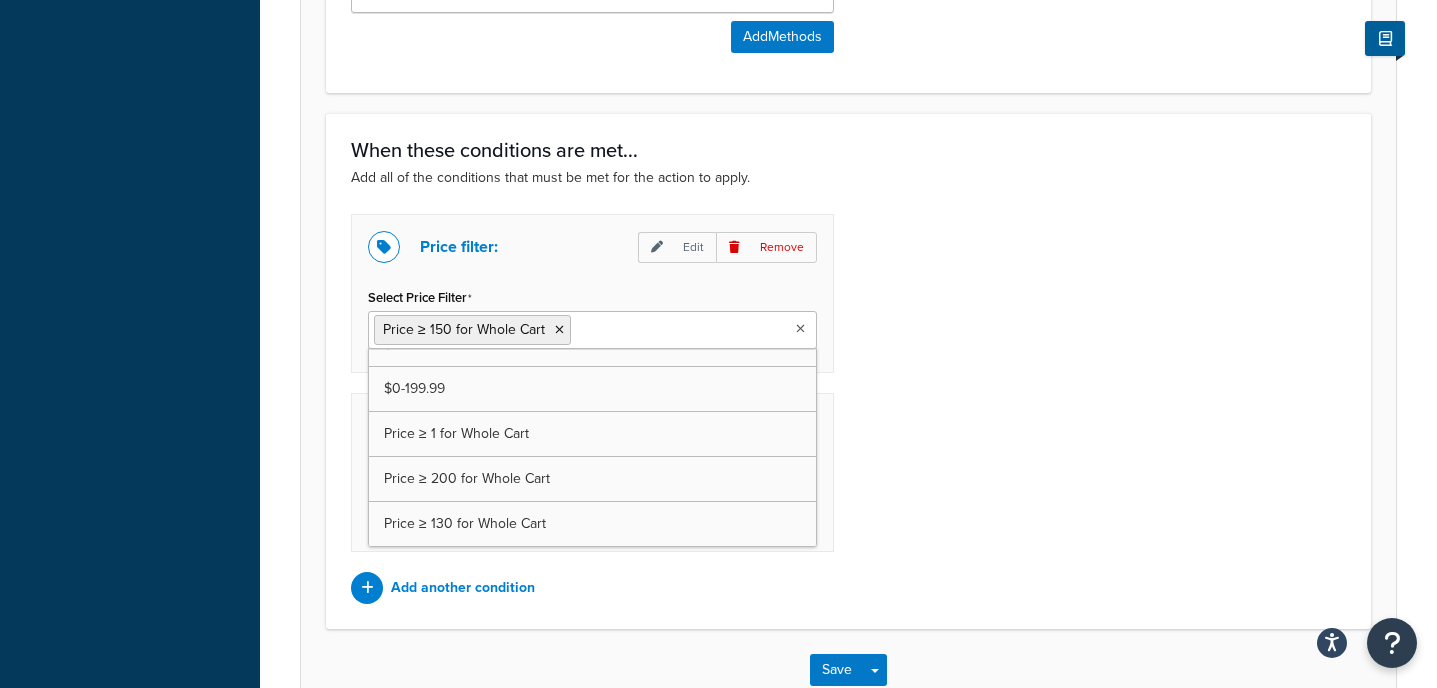 click on "Price filter: Edit Remove Select Price Filter   Price ≥ 150 for Whole Cart   $0-79 $0-129 $0-149.99 $0-99 $0-199.99 Price ≥ 1 for Whole Cart Price ≥ 200 for Whole Cart Price ≥ 130 for Whole Cart Shipping Zones: Edit Remove Shipping Zones Include   International   Australia   US 48 US APO US Canada US POBox Add another condition" at bounding box center (848, 409) 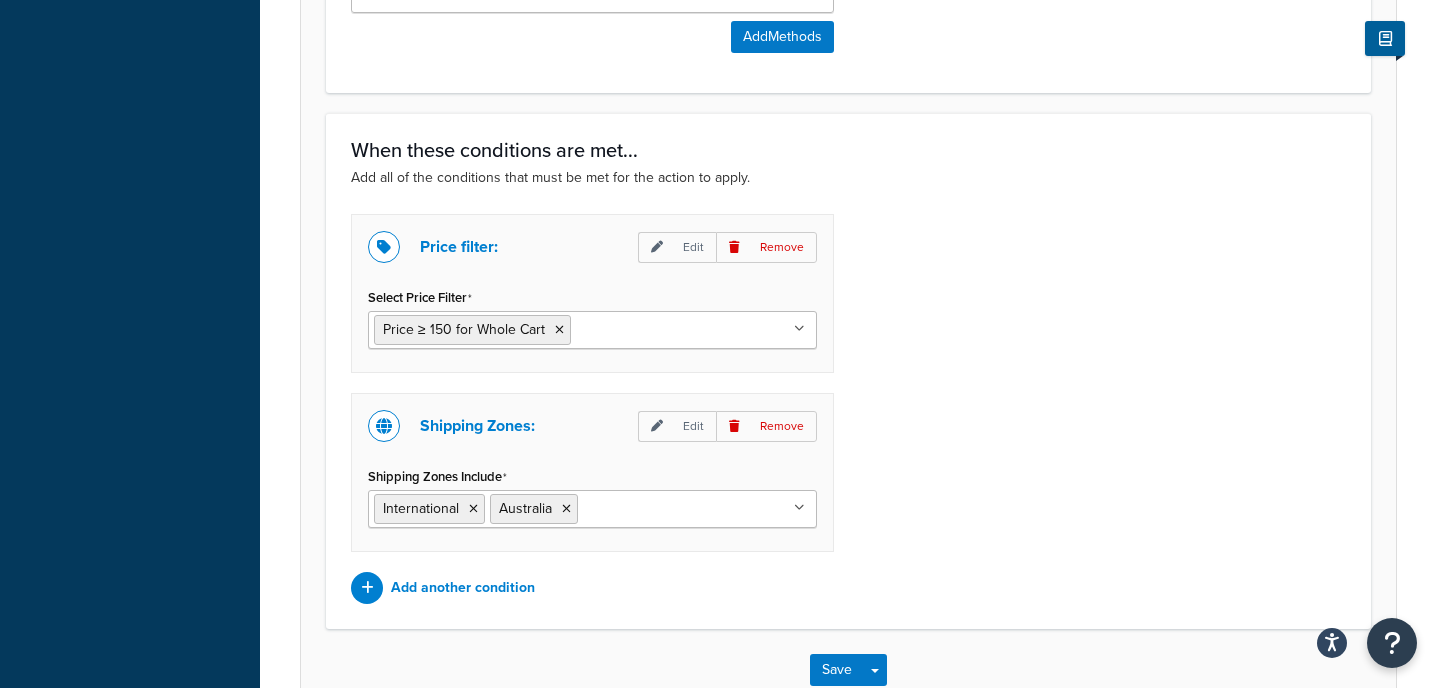 scroll, scrollTop: 1288, scrollLeft: 0, axis: vertical 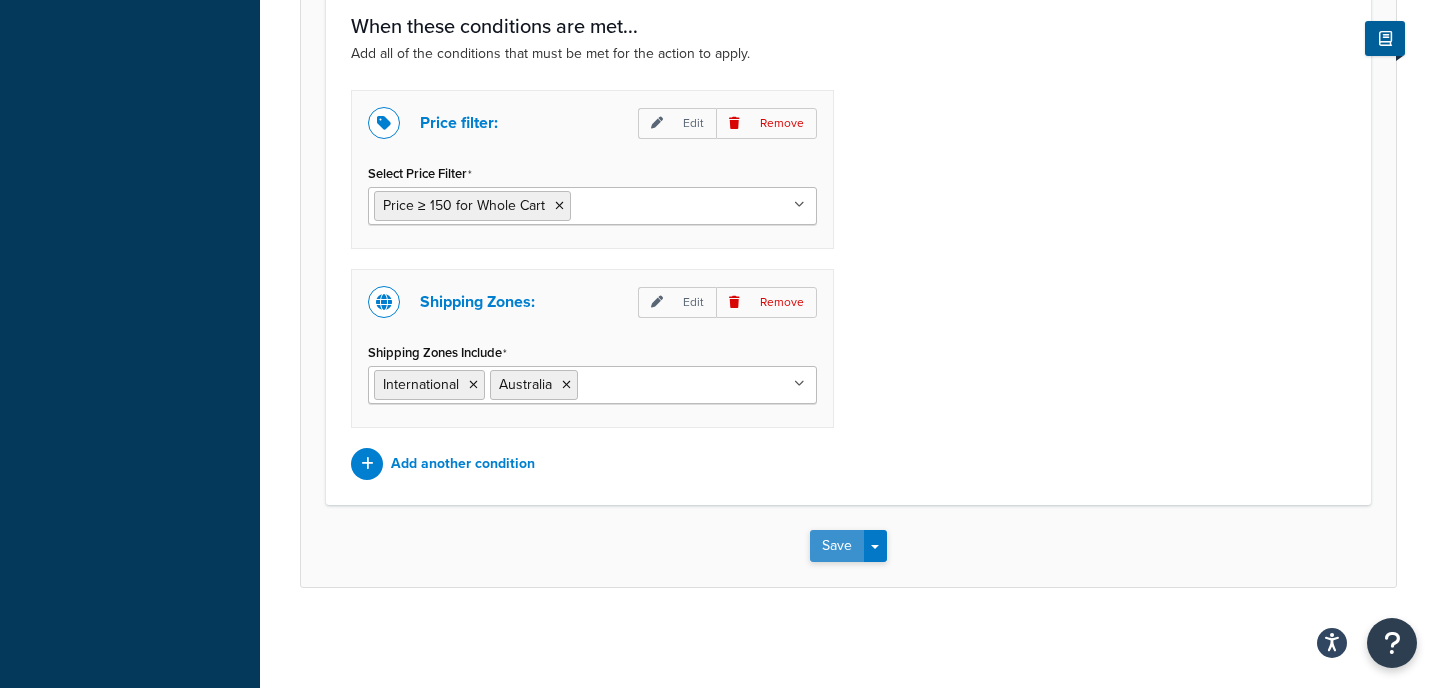 click on "Save" at bounding box center (837, 546) 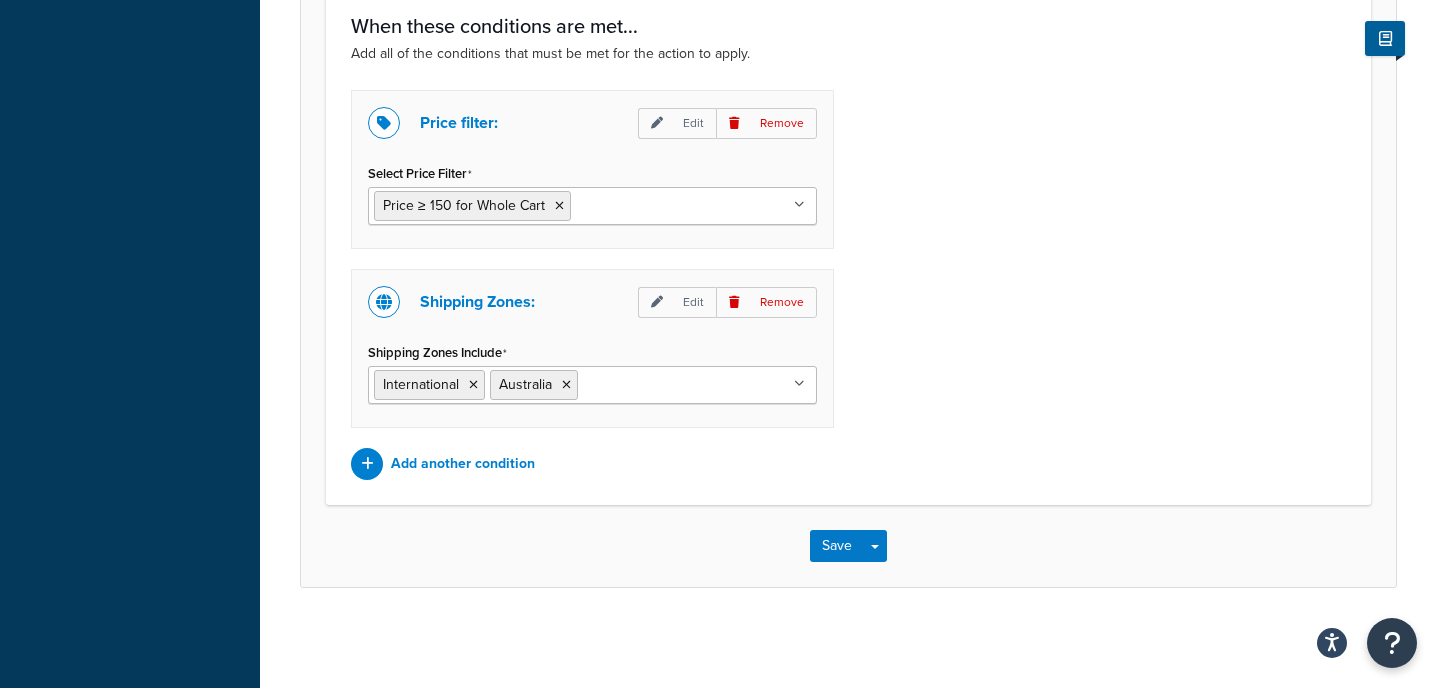 scroll, scrollTop: 0, scrollLeft: 0, axis: both 